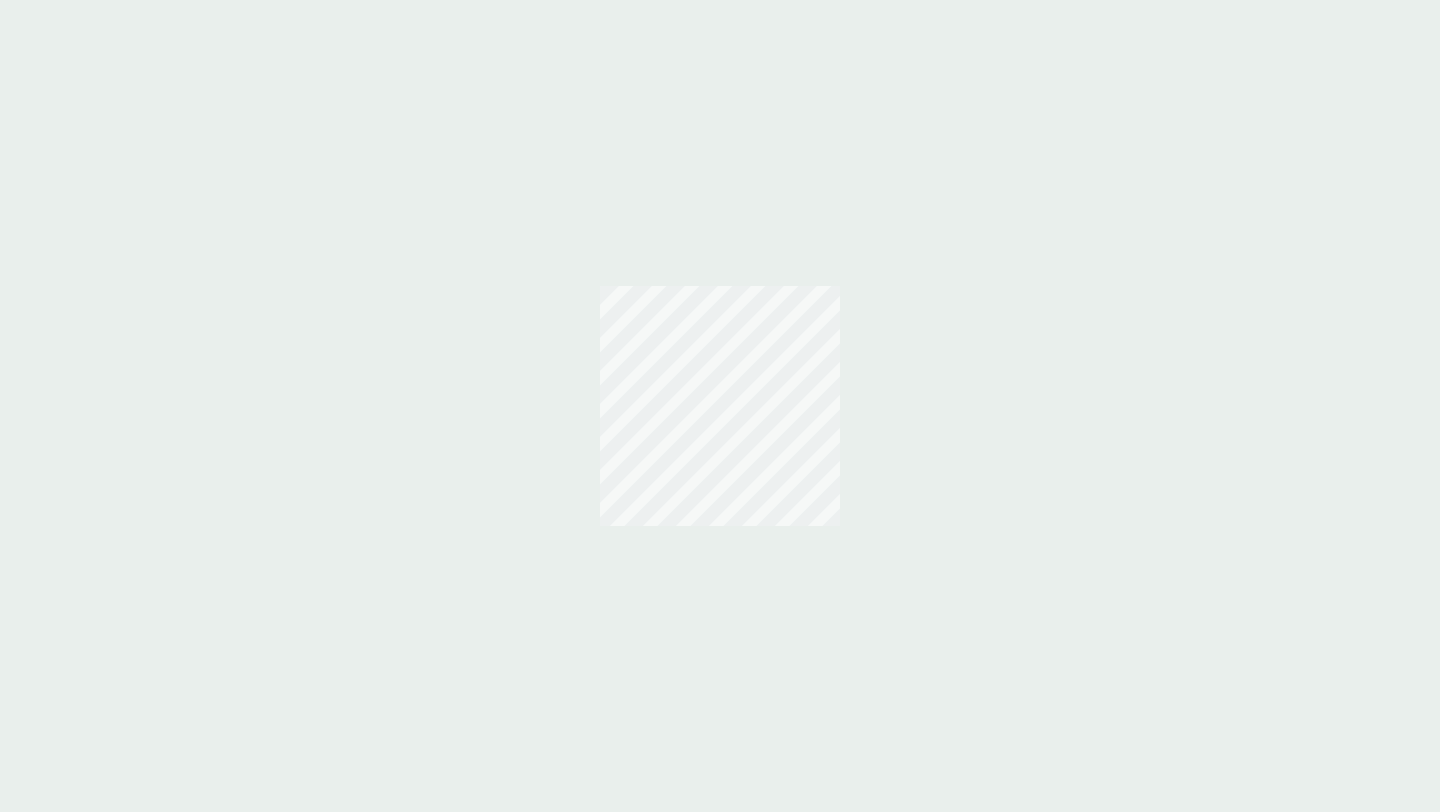 scroll, scrollTop: 0, scrollLeft: 0, axis: both 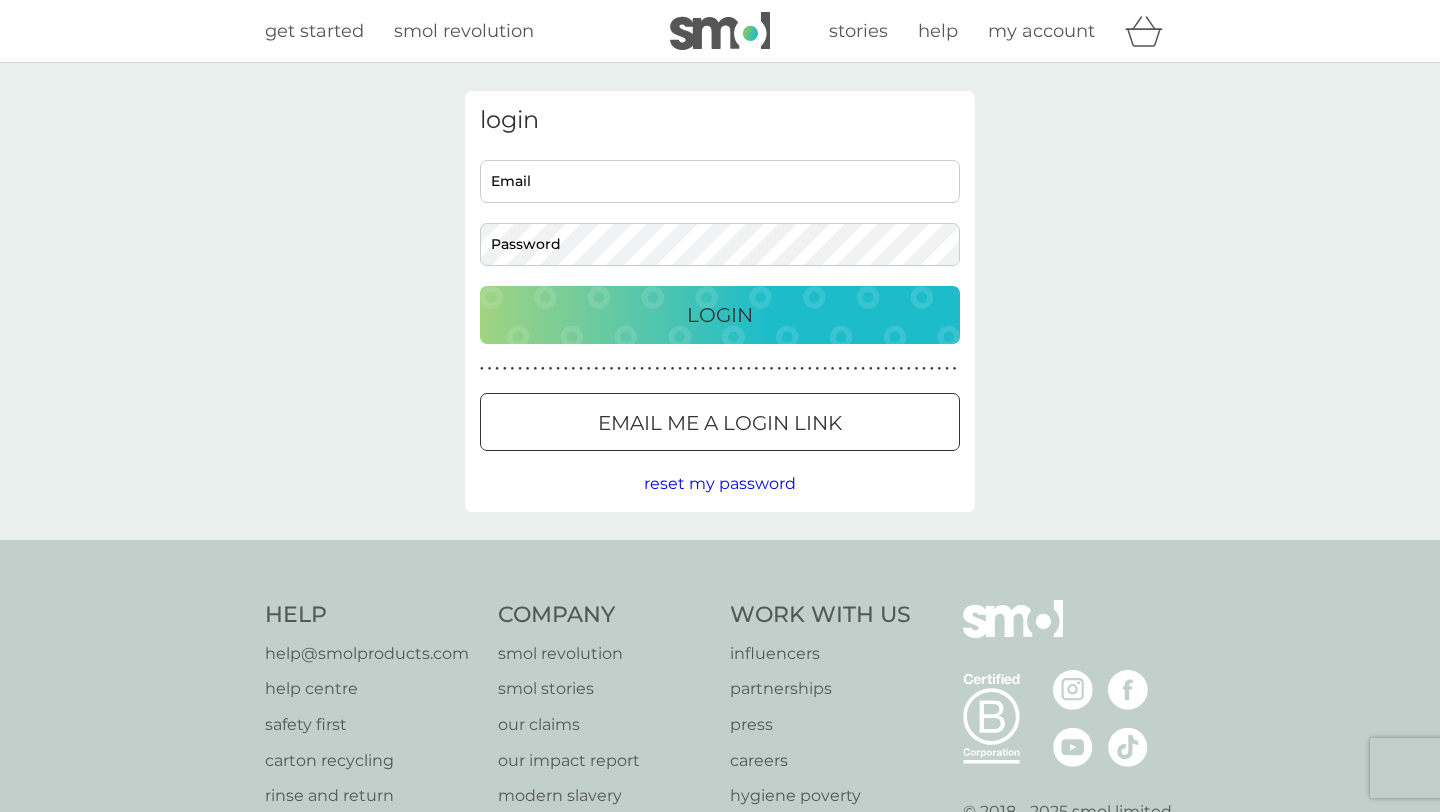 click on "Email" at bounding box center [720, 181] 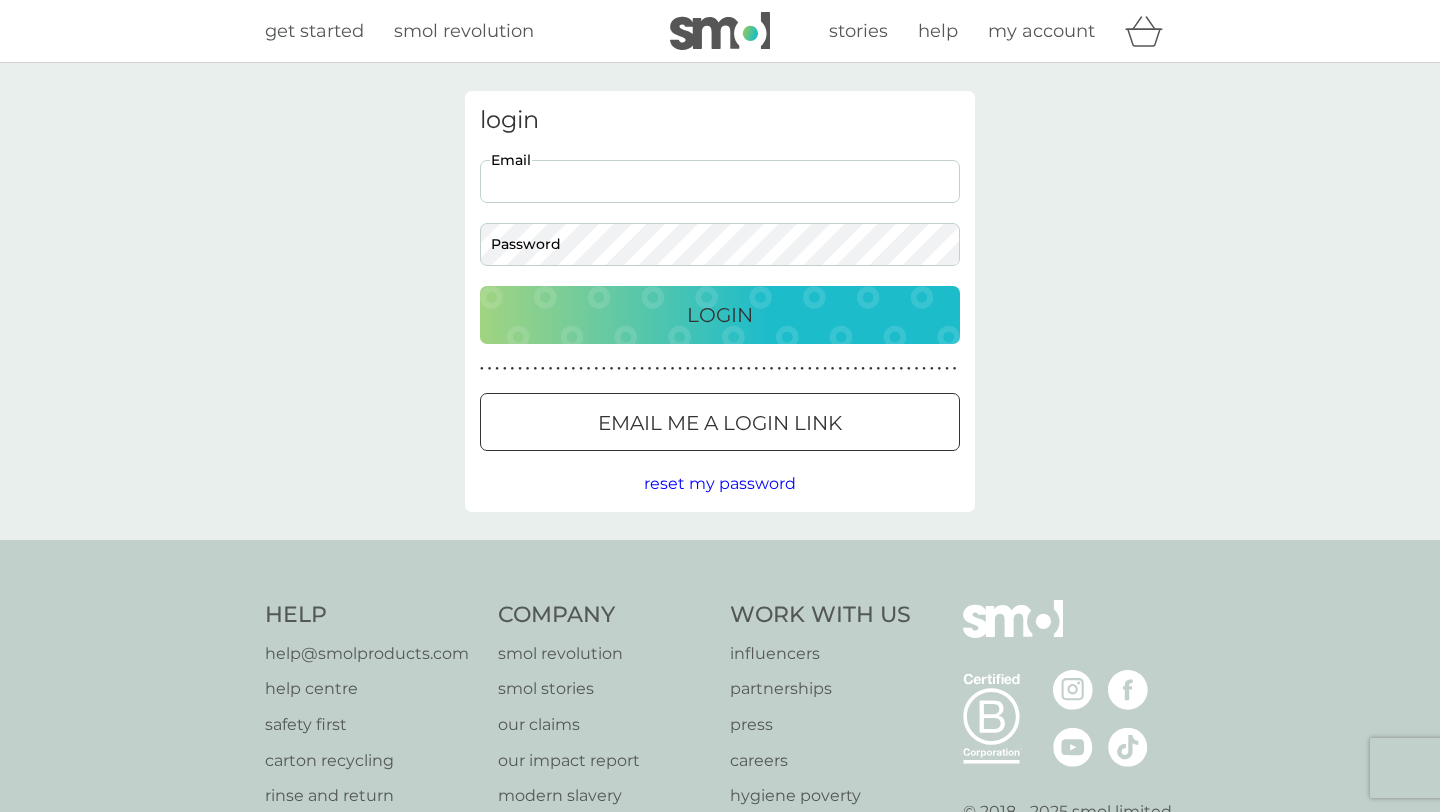 type on "c.kelly2706@gmail.com" 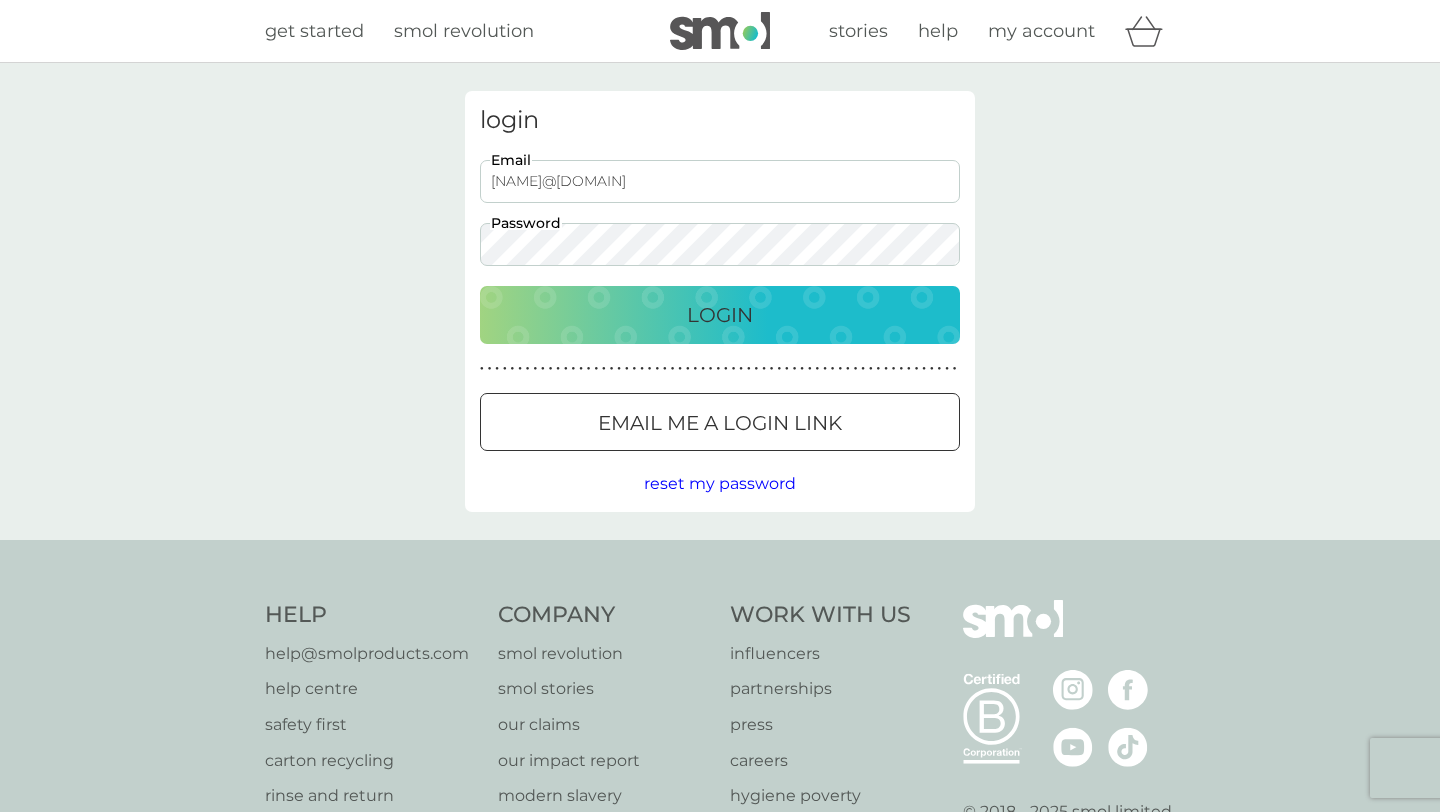click on "Login" at bounding box center (720, 315) 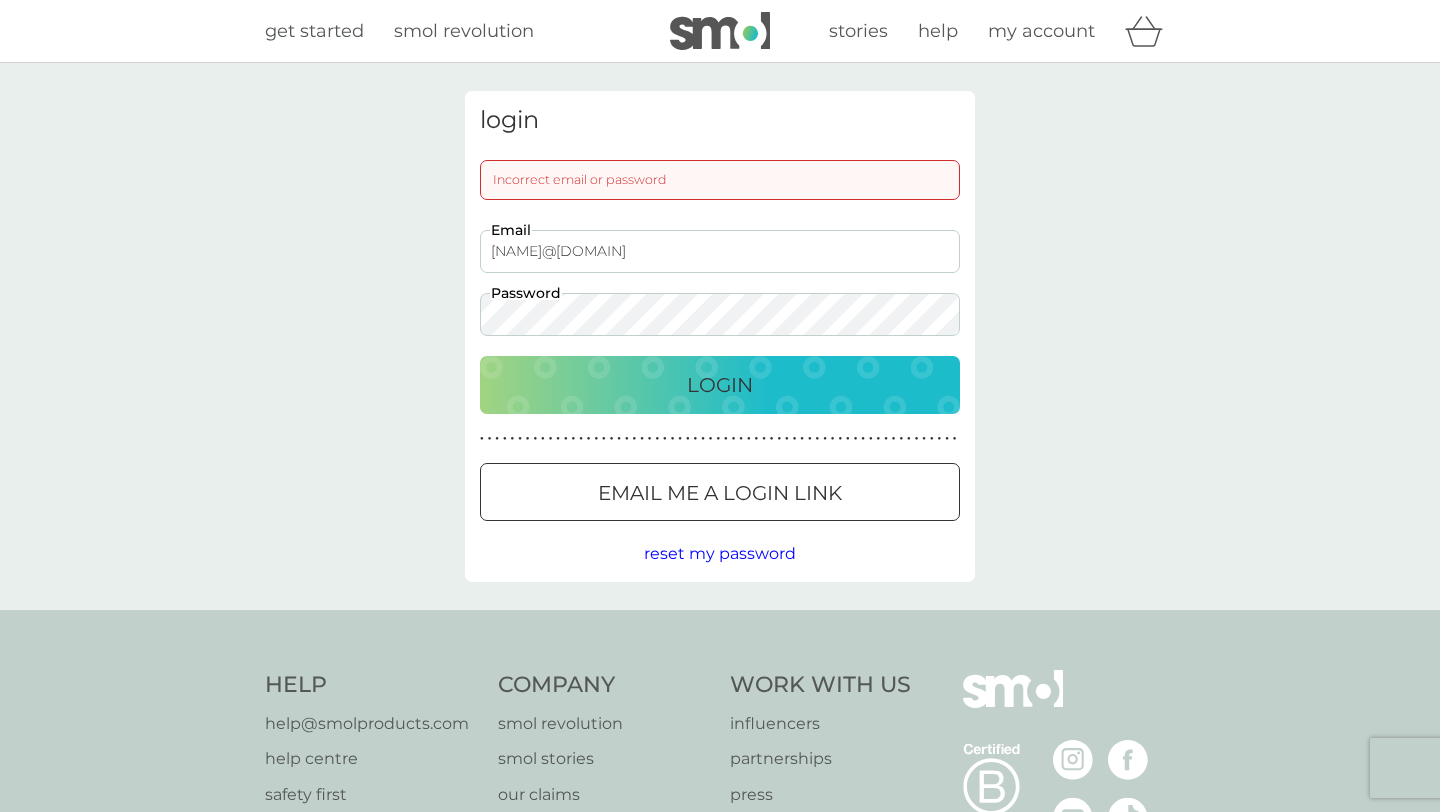 click on "Login" at bounding box center [720, 385] 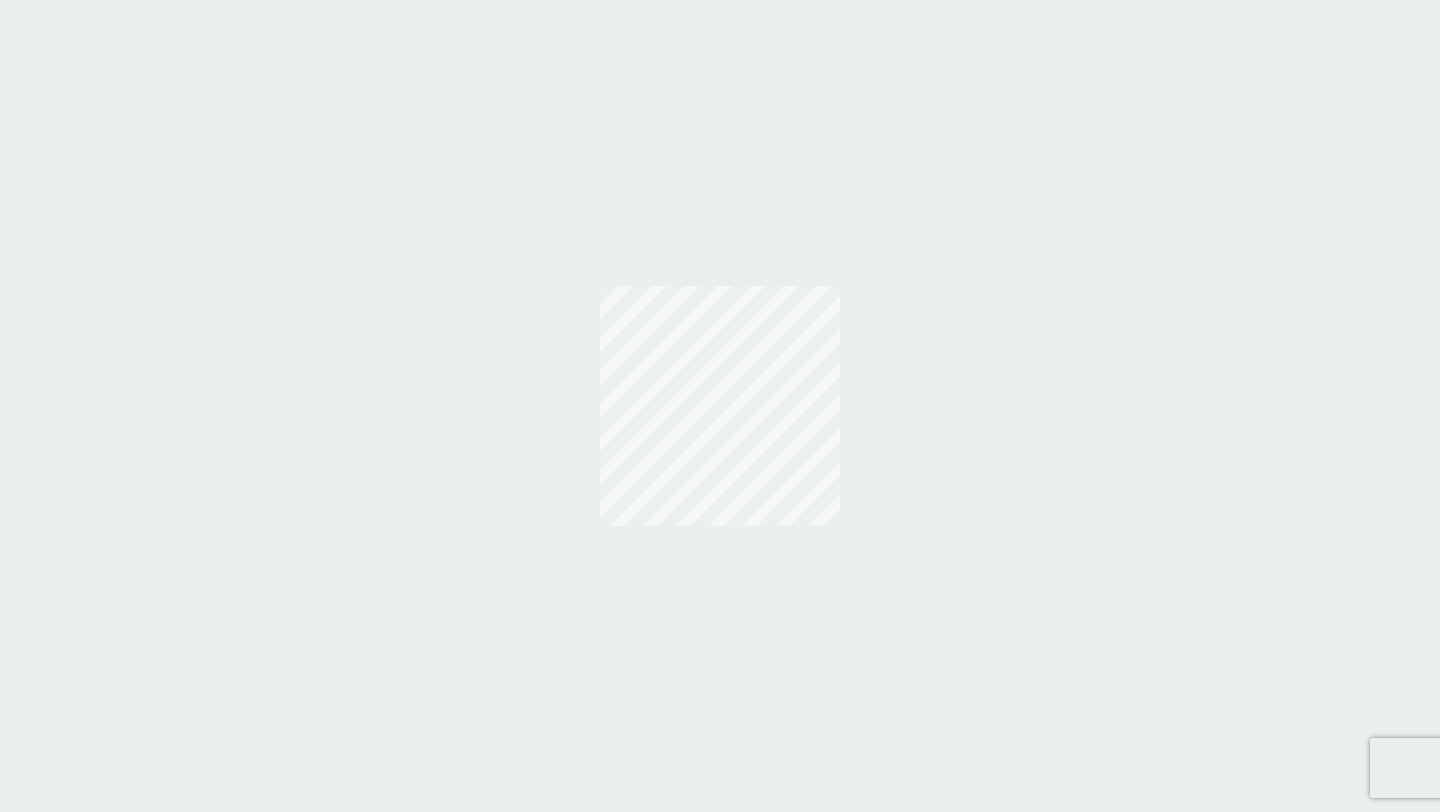 scroll, scrollTop: 0, scrollLeft: 0, axis: both 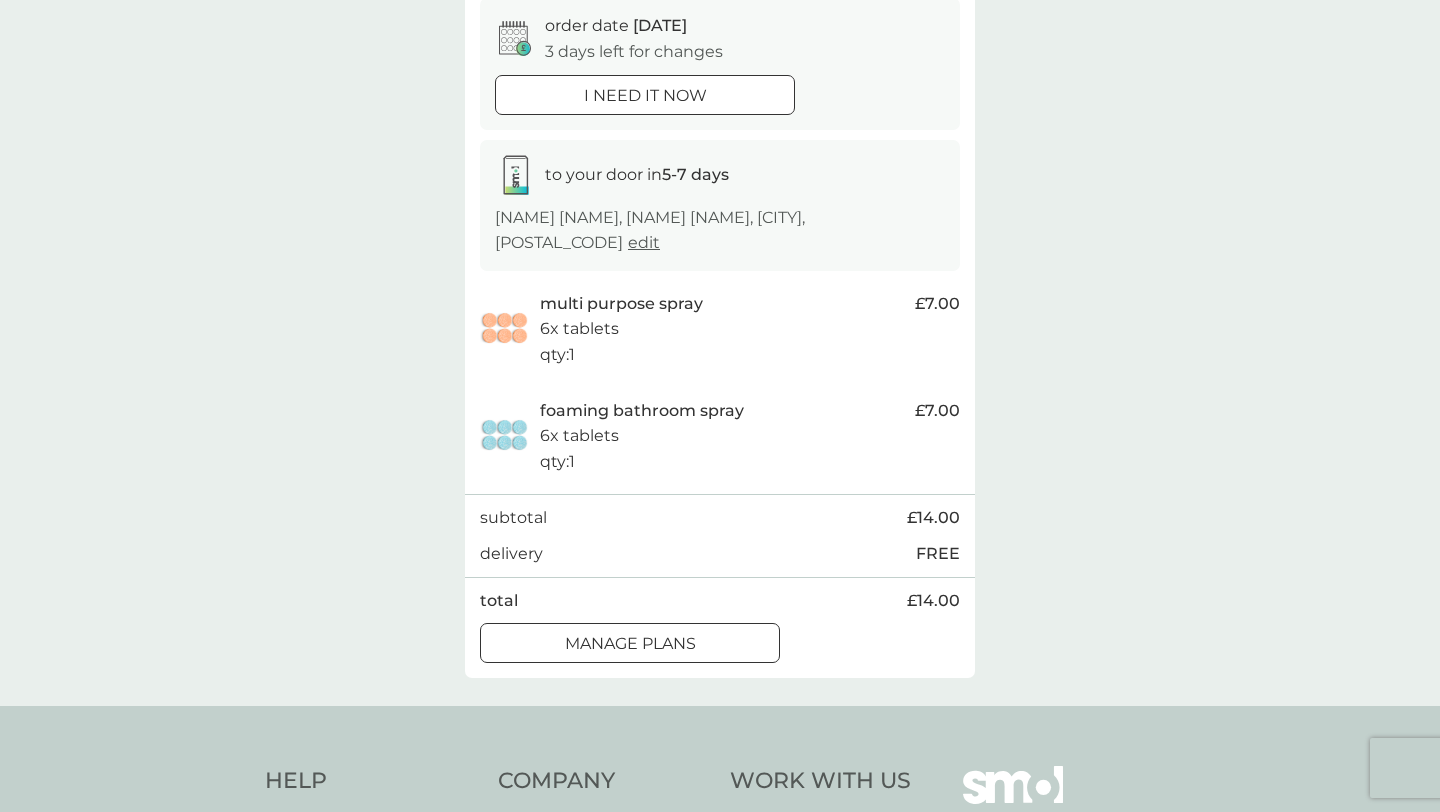 click on "manage plans" at bounding box center (630, 644) 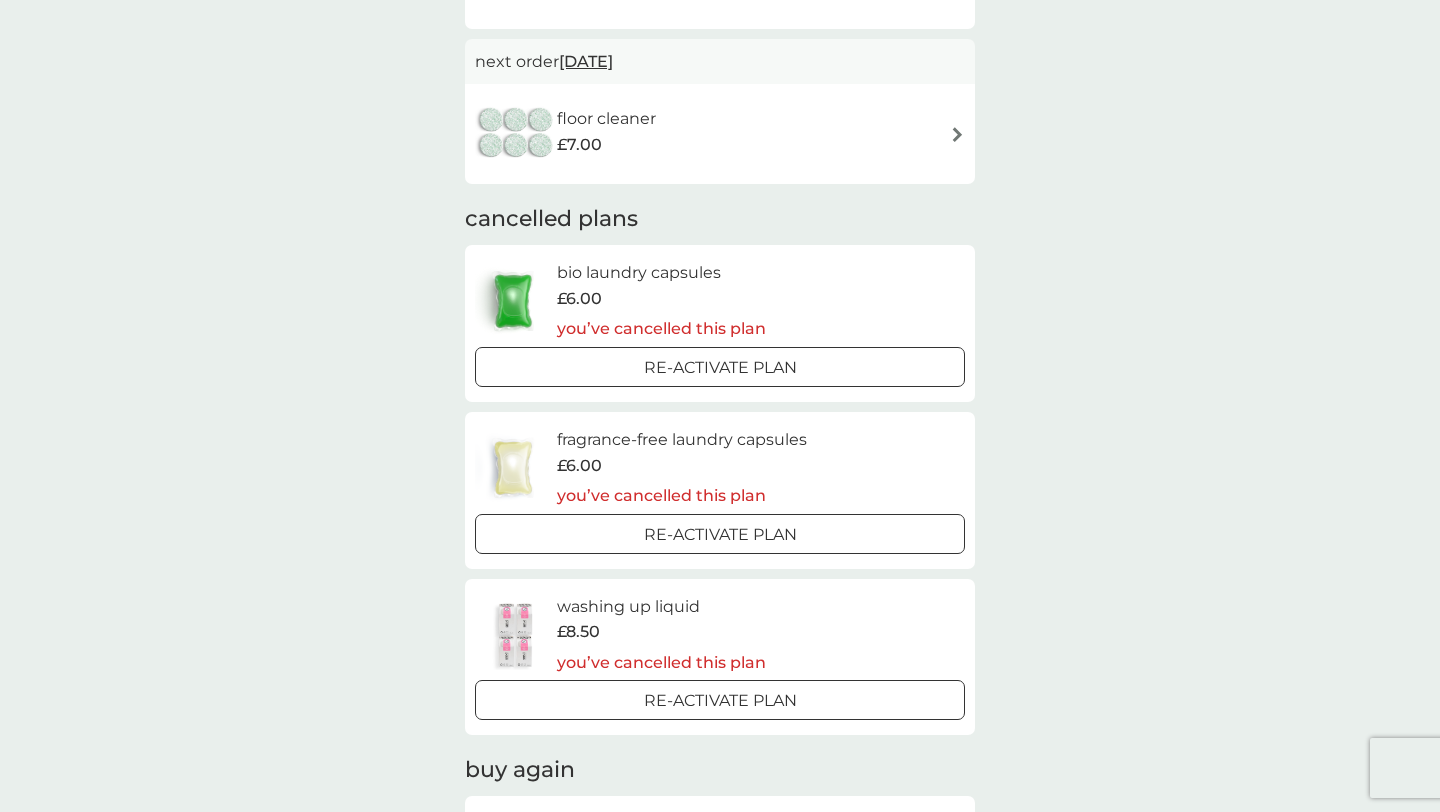 scroll, scrollTop: 1042, scrollLeft: 0, axis: vertical 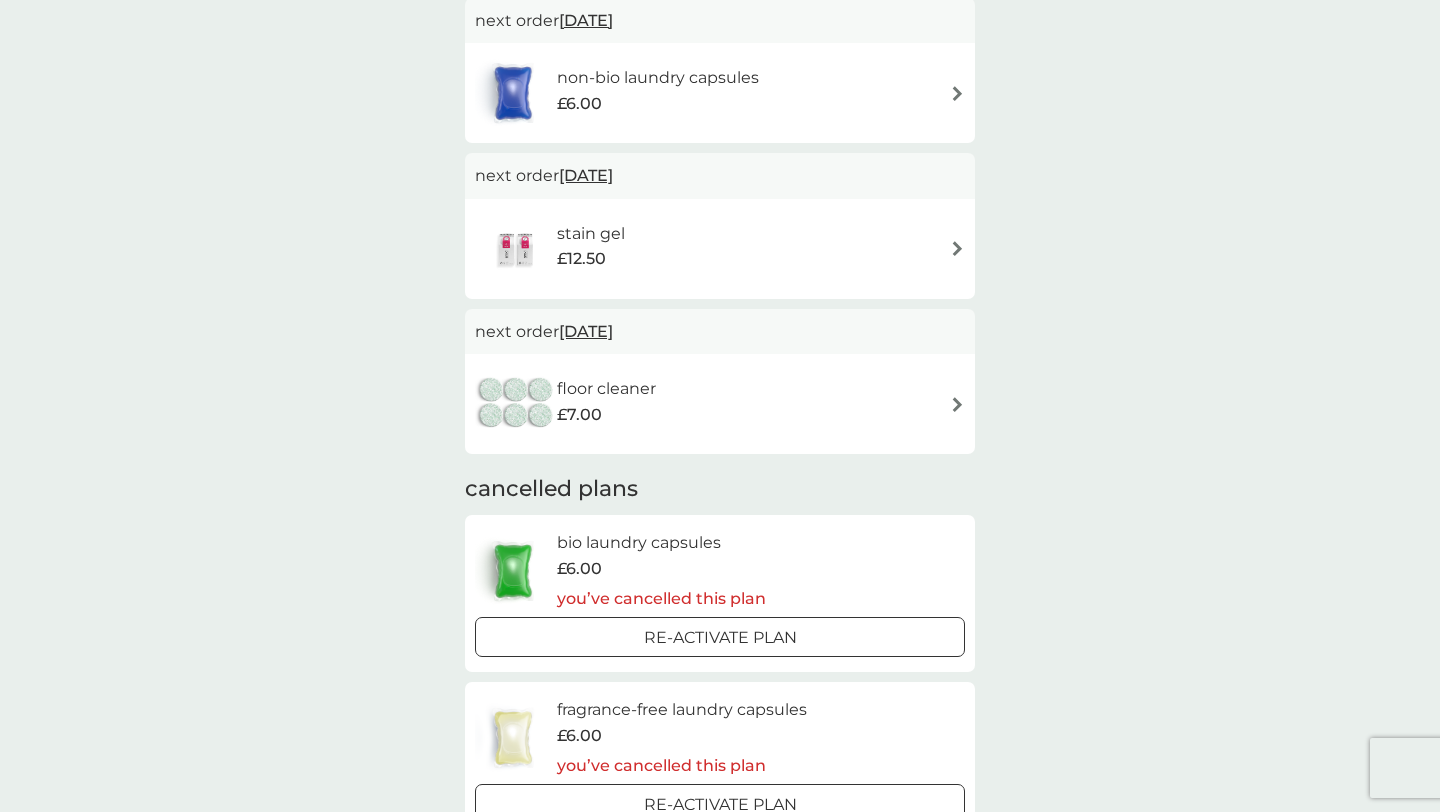 click on "non-bio laundry capsules £6.00" at bounding box center [627, 93] 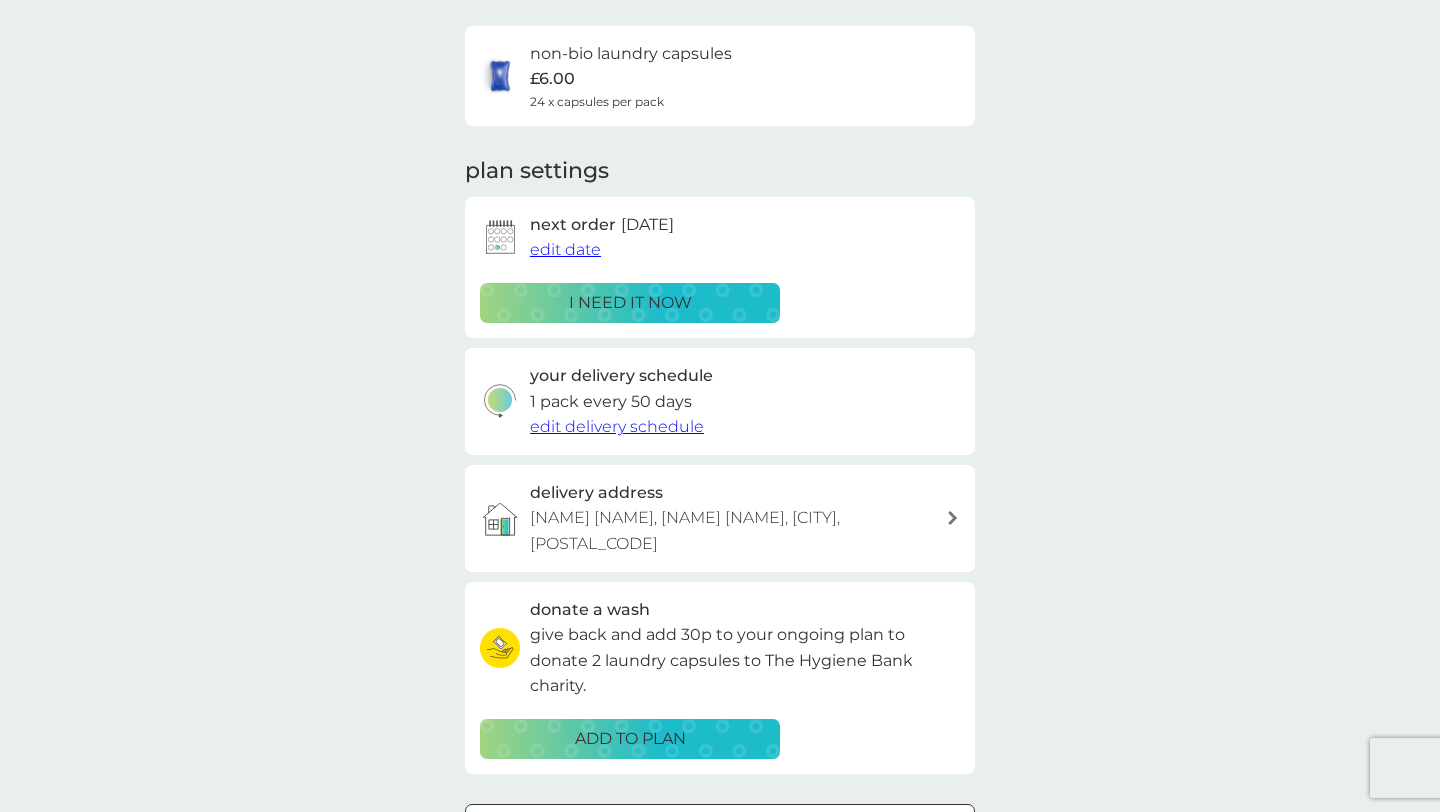 scroll, scrollTop: 116, scrollLeft: 0, axis: vertical 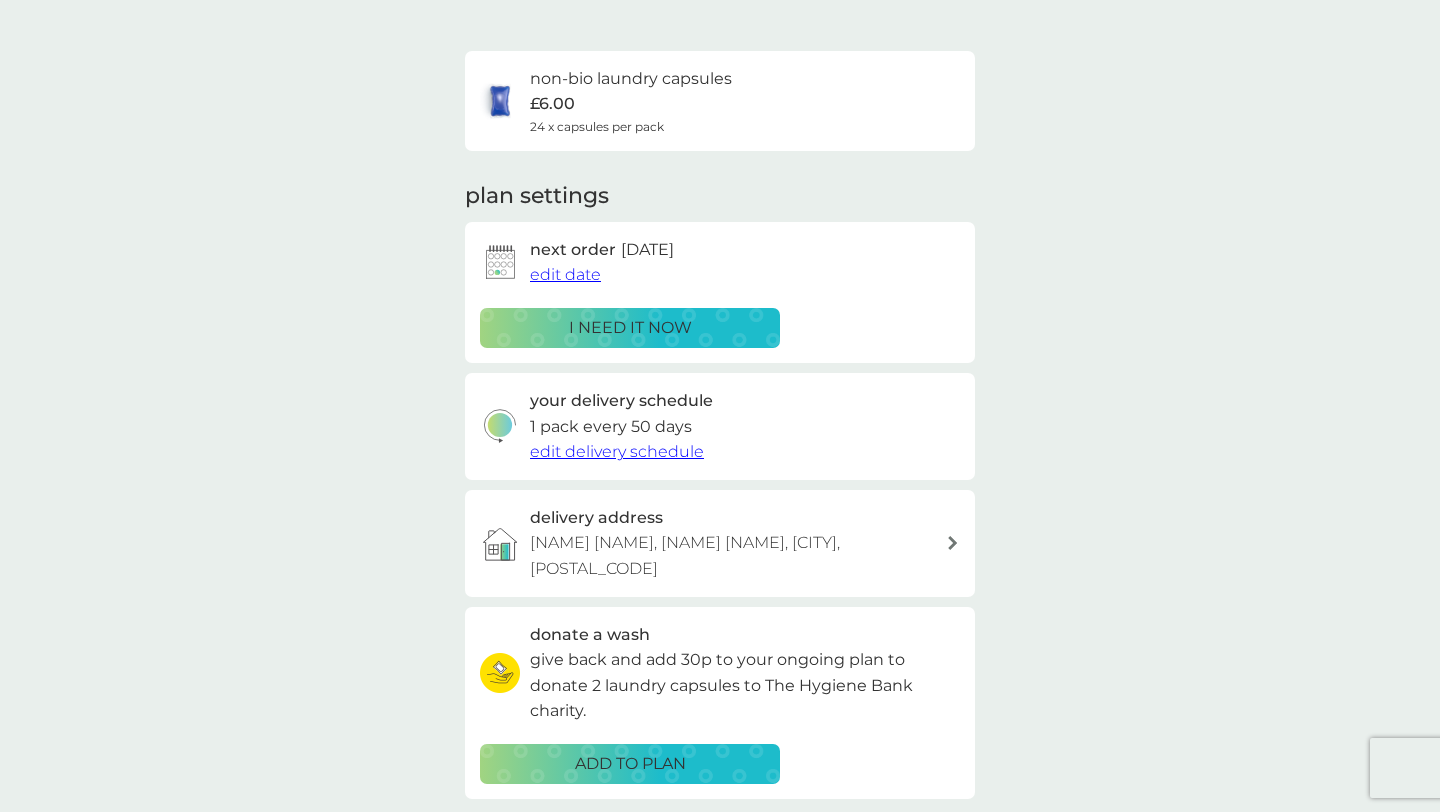 click on "edit delivery schedule" at bounding box center [617, 451] 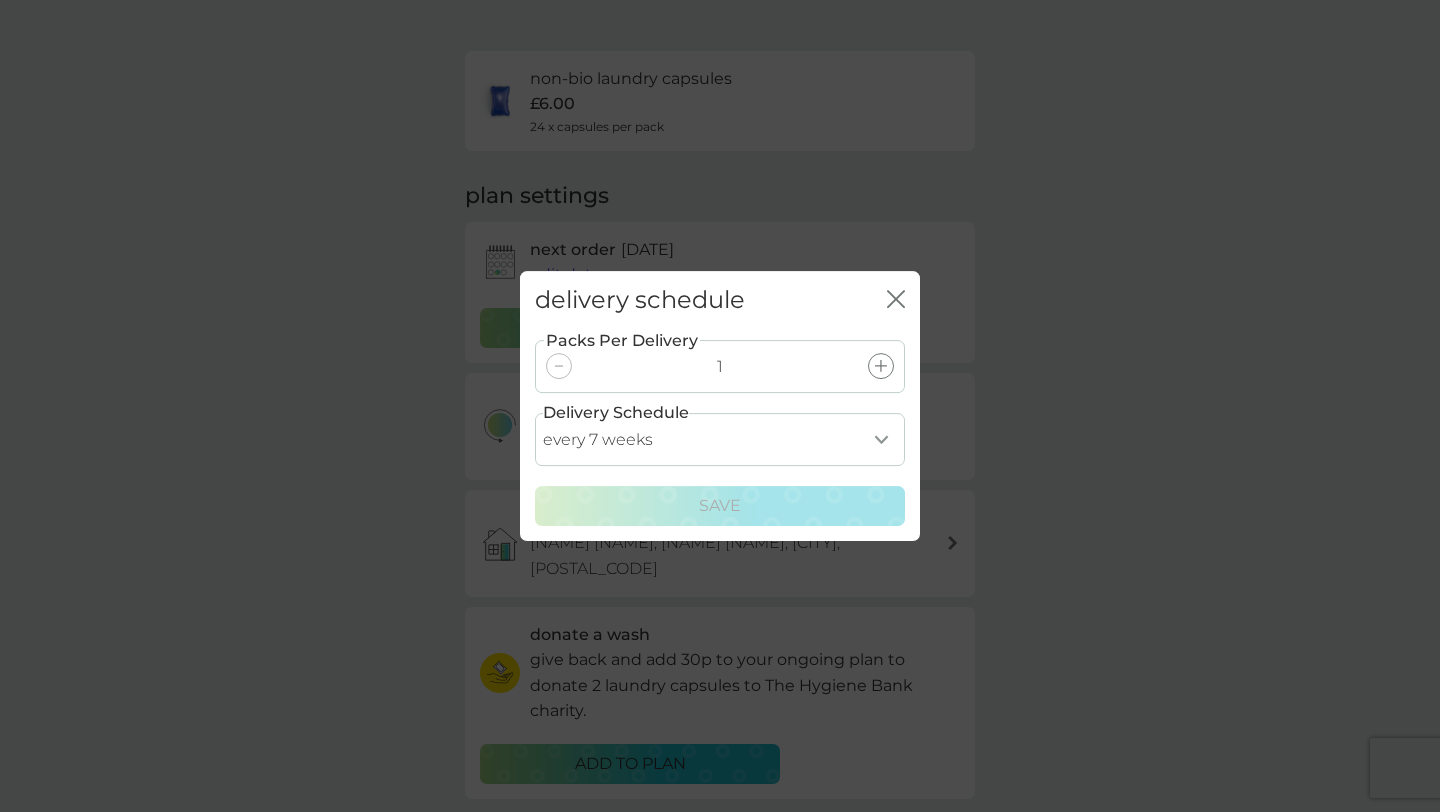 click on "every 1 week every 2 weeks every 3 weeks every 4 weeks every 5 weeks every 6 weeks every 7 weeks every 8 weeks every 9 weeks every 10 weeks every 11 weeks every 12 weeks every 13 weeks every 14 weeks every 15 weeks every 16 weeks every 17 weeks" at bounding box center (720, 439) 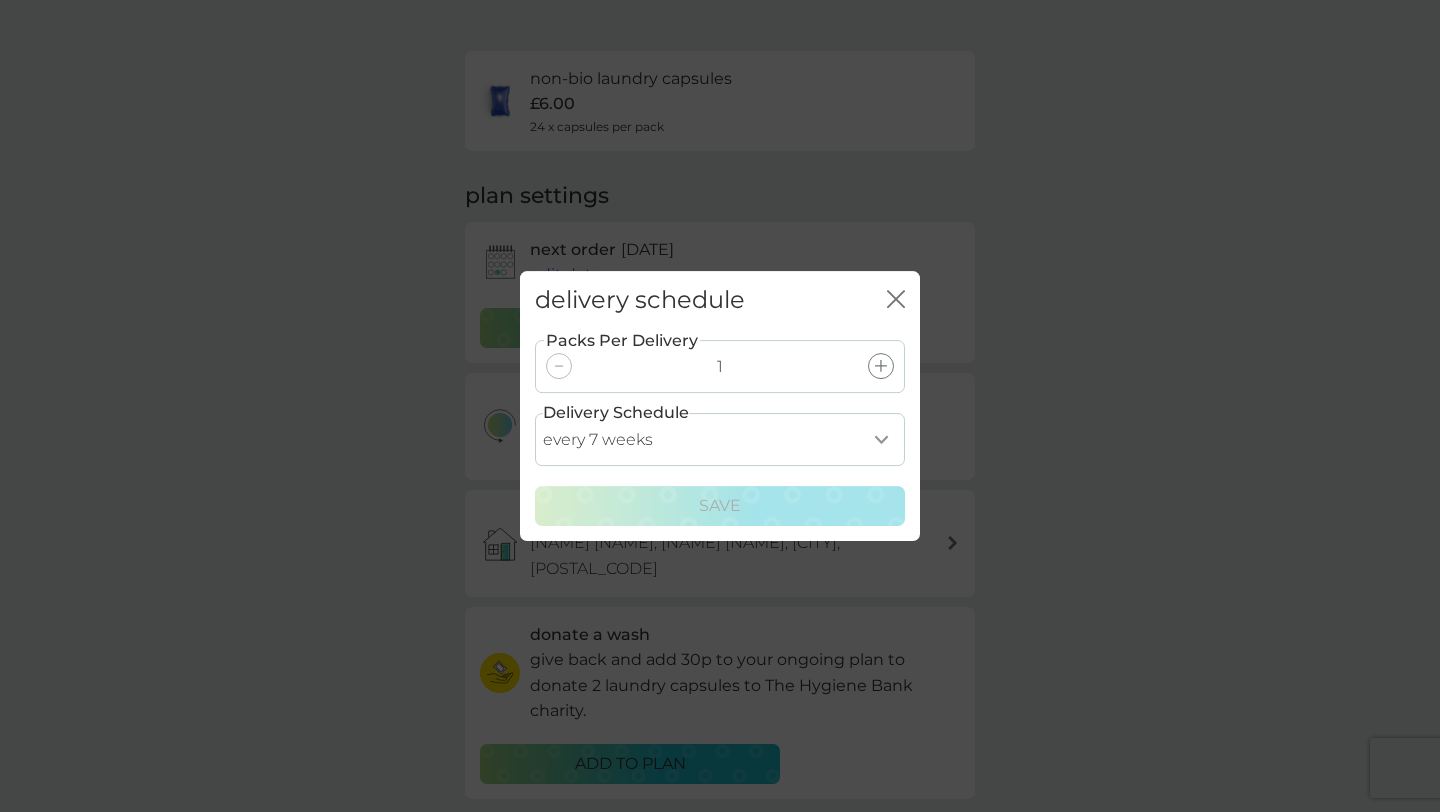 select on "35" 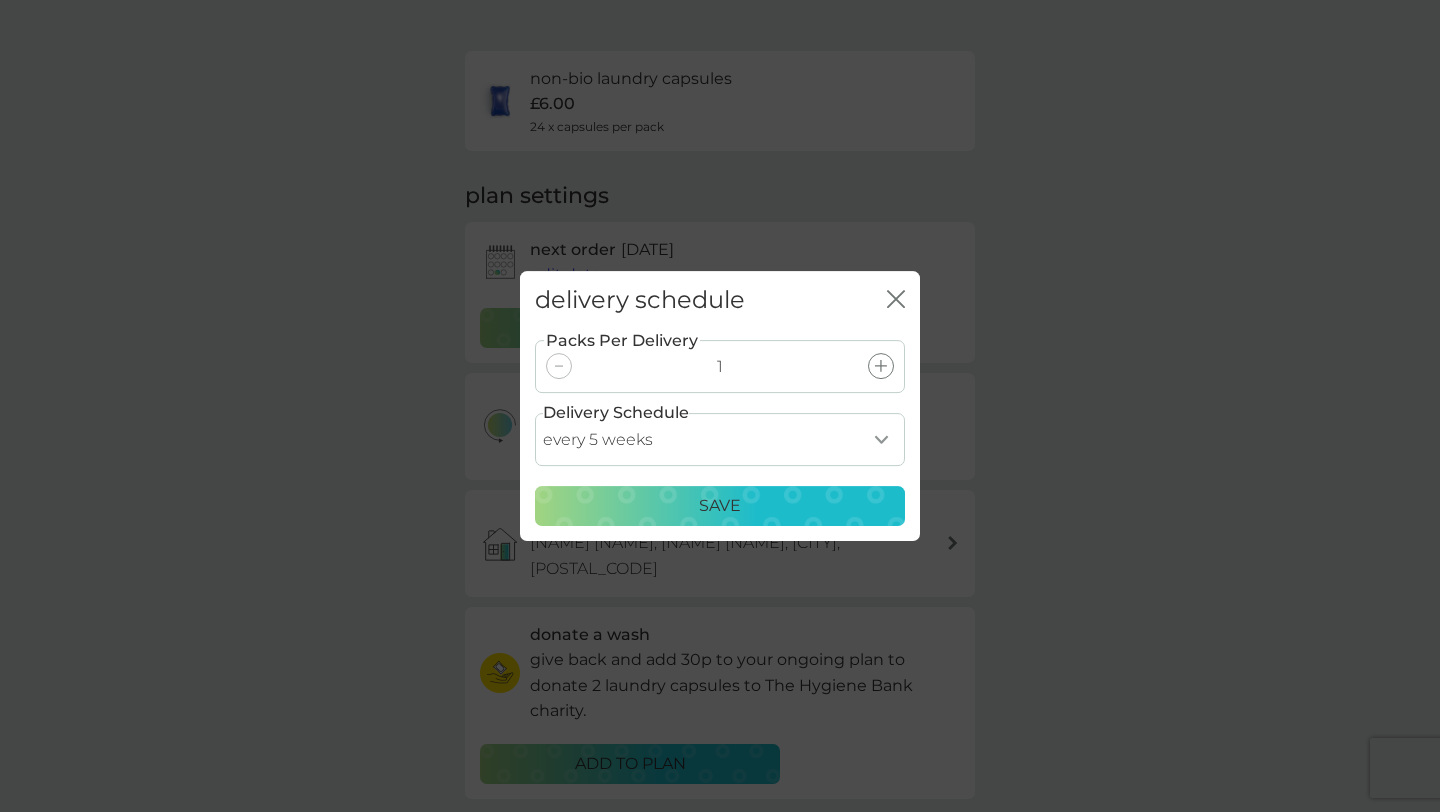 click on "Save" at bounding box center [720, 506] 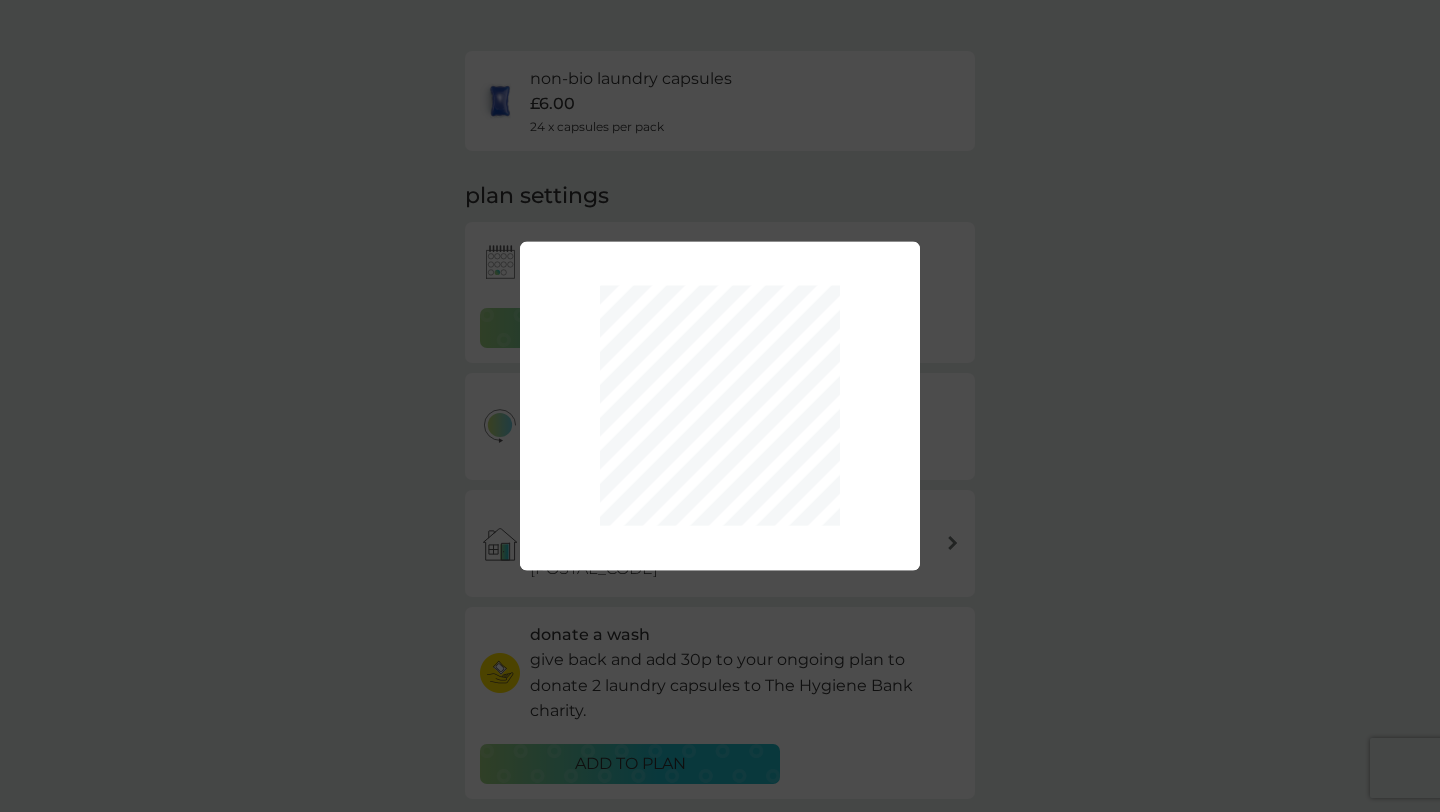 click on "Packs Per Delivery 1 Delivery Schedule every 1 week every 2 weeks every 3 weeks every 4 weeks every 5 weeks every 6 weeks every 7 weeks every 8 weeks every 9 weeks every 10 weeks every 11 weeks every 12 weeks every 13 weeks every 14 weeks every 15 weeks every 16 weeks every 17 weeks Save" at bounding box center (720, 406) 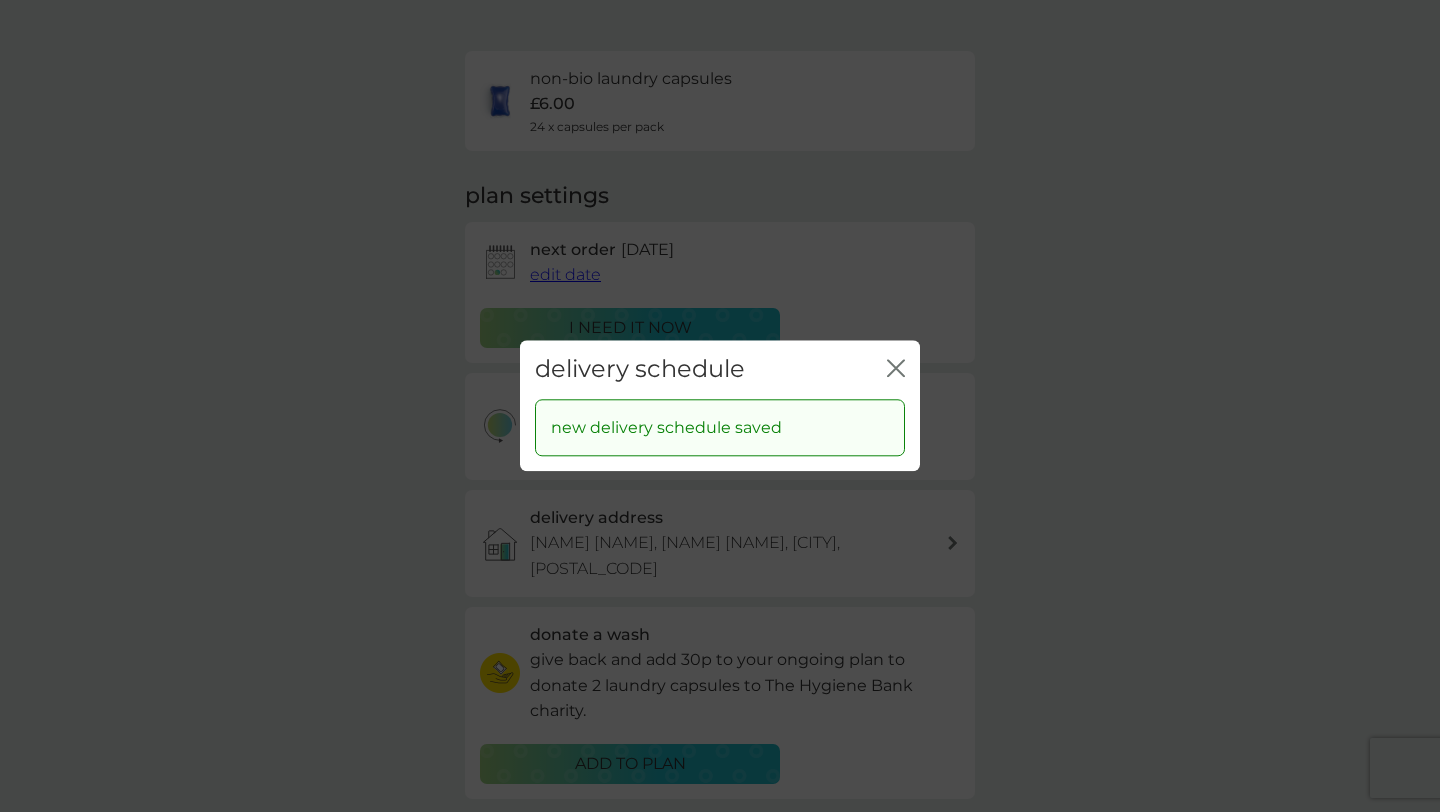 click on "close" at bounding box center [896, 369] 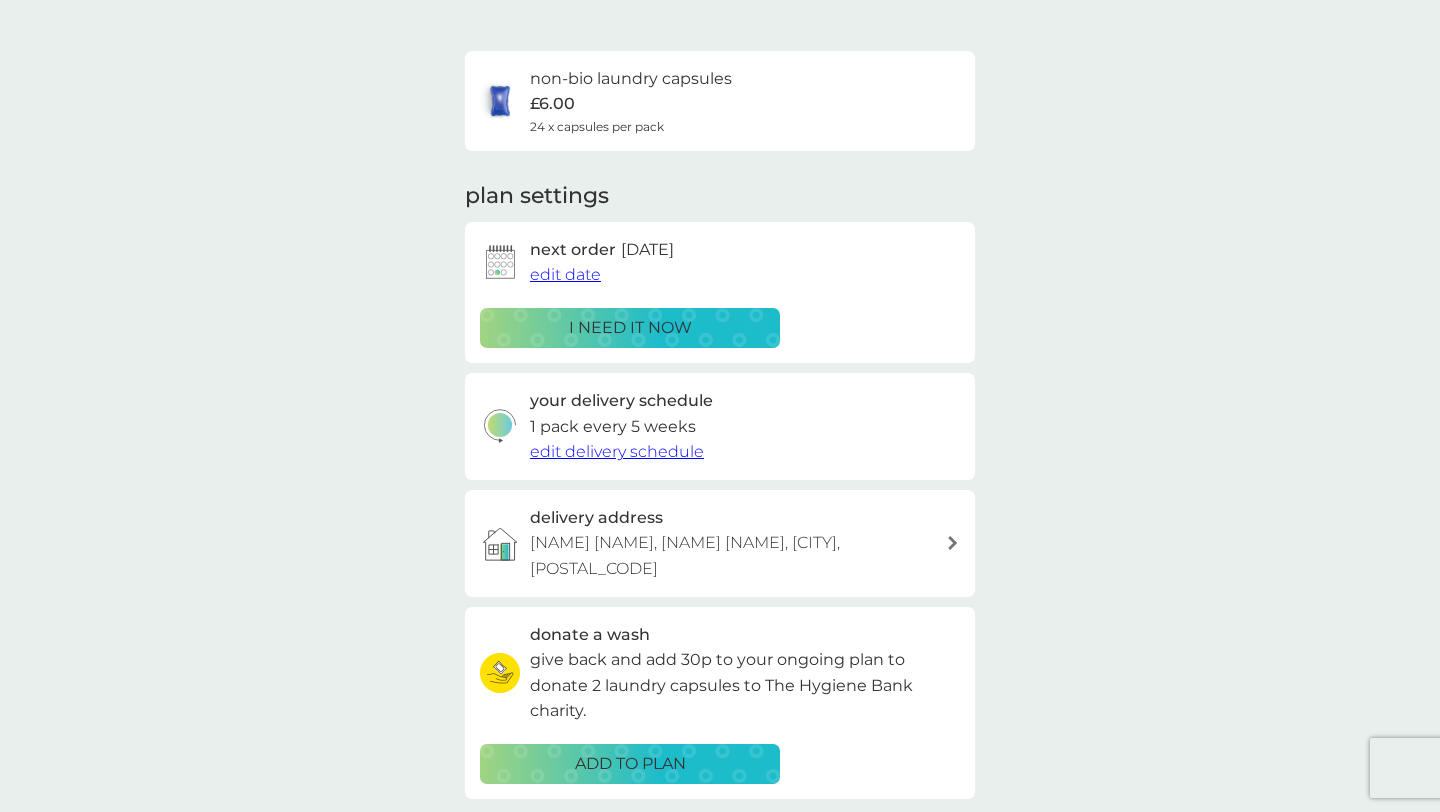 click on "edit delivery schedule" at bounding box center [617, 451] 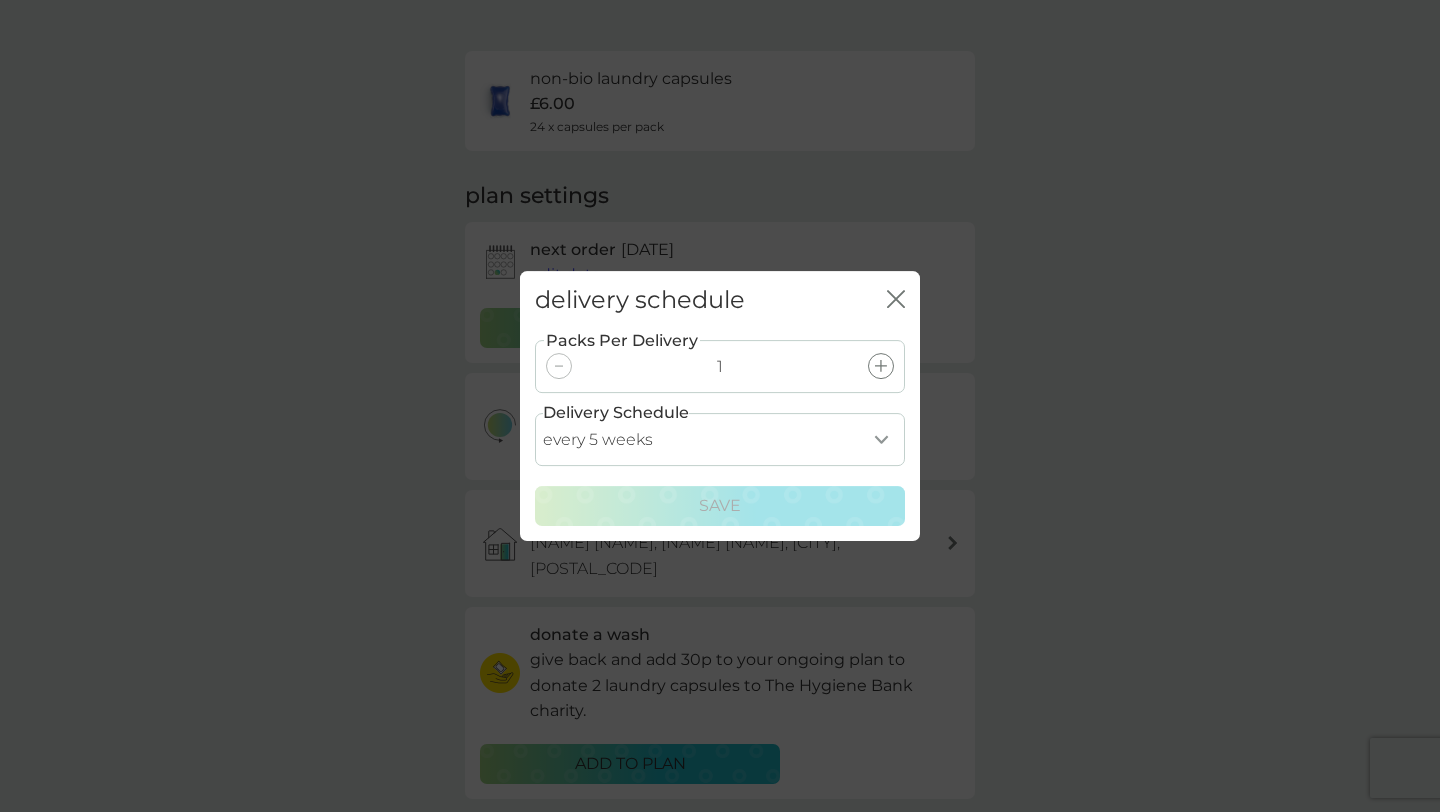click on "every 1 week every 2 weeks every 3 weeks every 4 weeks every 5 weeks every 6 weeks every 7 weeks every 8 weeks every 9 weeks every 10 weeks every 11 weeks every 12 weeks every 13 weeks every 14 weeks every 15 weeks every 16 weeks every 17 weeks" at bounding box center [720, 439] 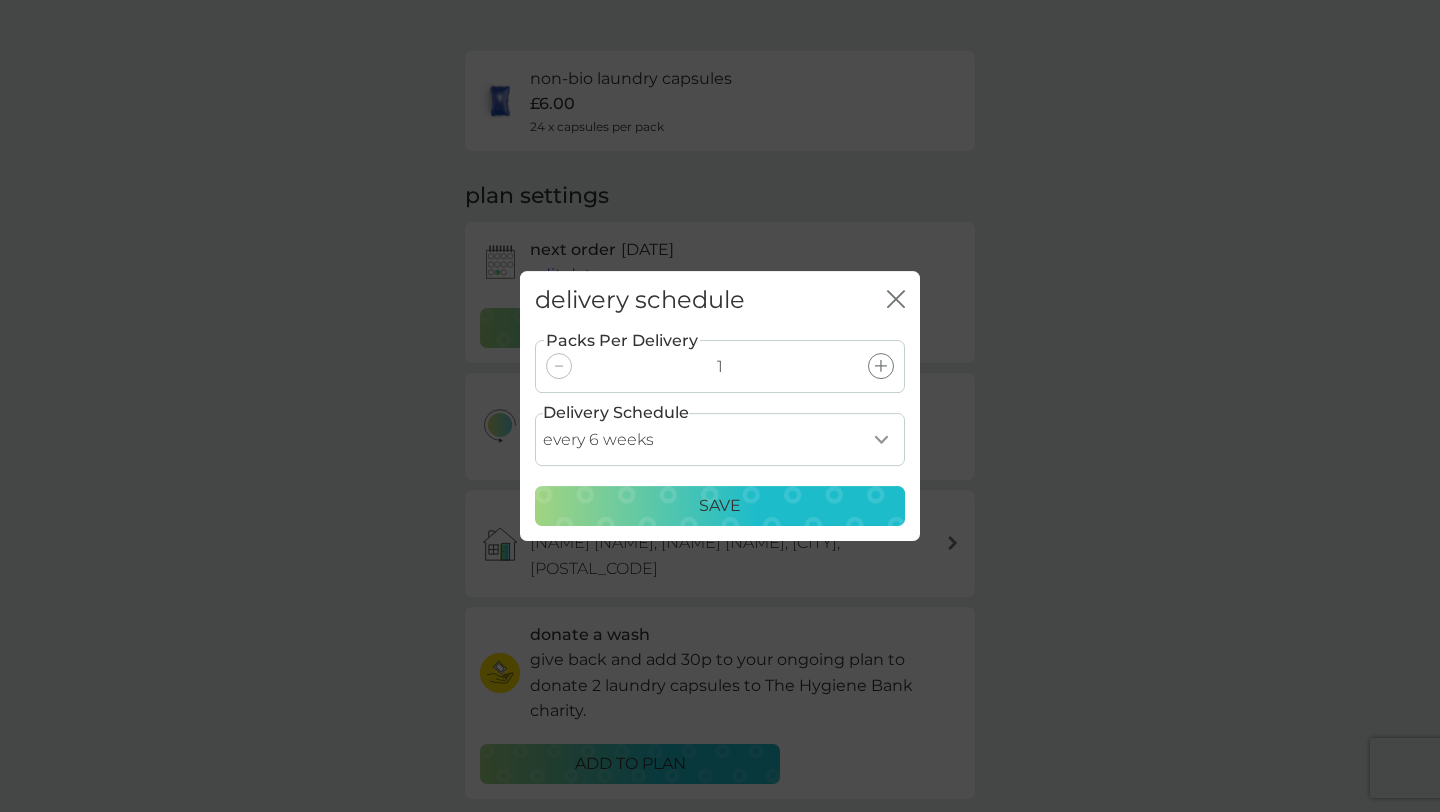 click on "Save" at bounding box center [720, 506] 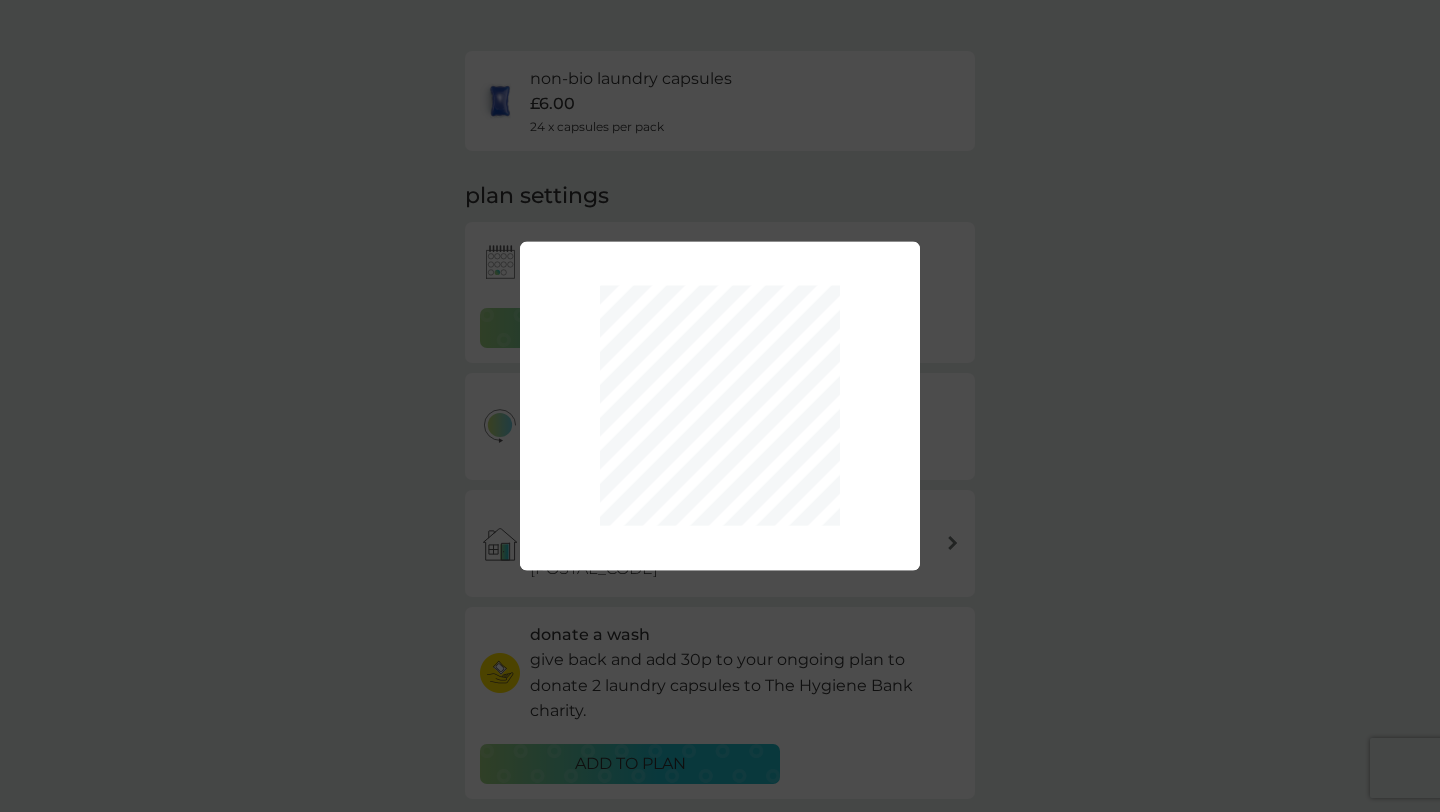 click on "Packs Per Delivery 1 Delivery Schedule every 1 week every 2 weeks every 3 weeks every 4 weeks every 5 weeks every 6 weeks every 7 weeks every 8 weeks every 9 weeks every 10 weeks every 11 weeks every 12 weeks every 13 weeks every 14 weeks every 15 weeks every 16 weeks every 17 weeks Save" at bounding box center (720, 406) 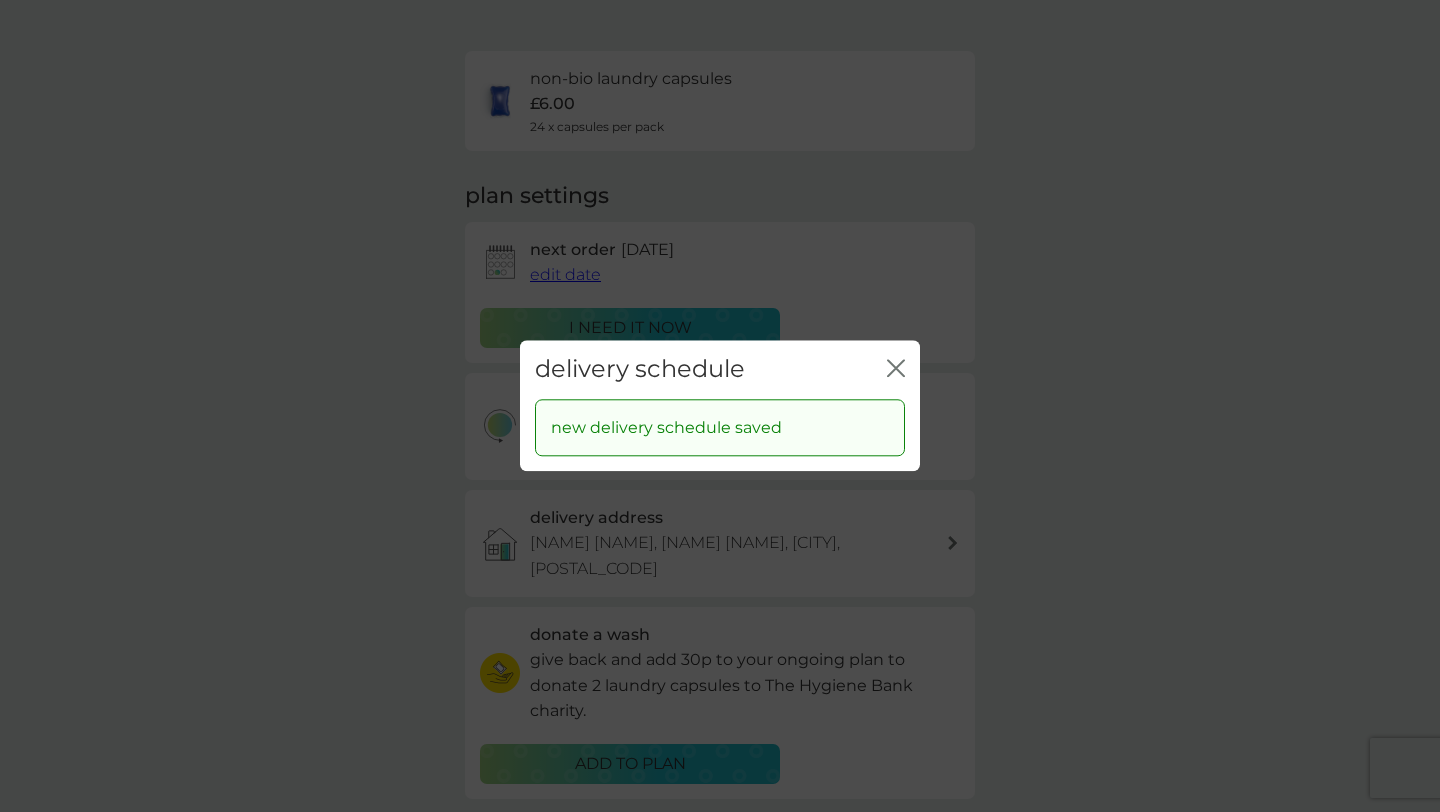 click on "close" 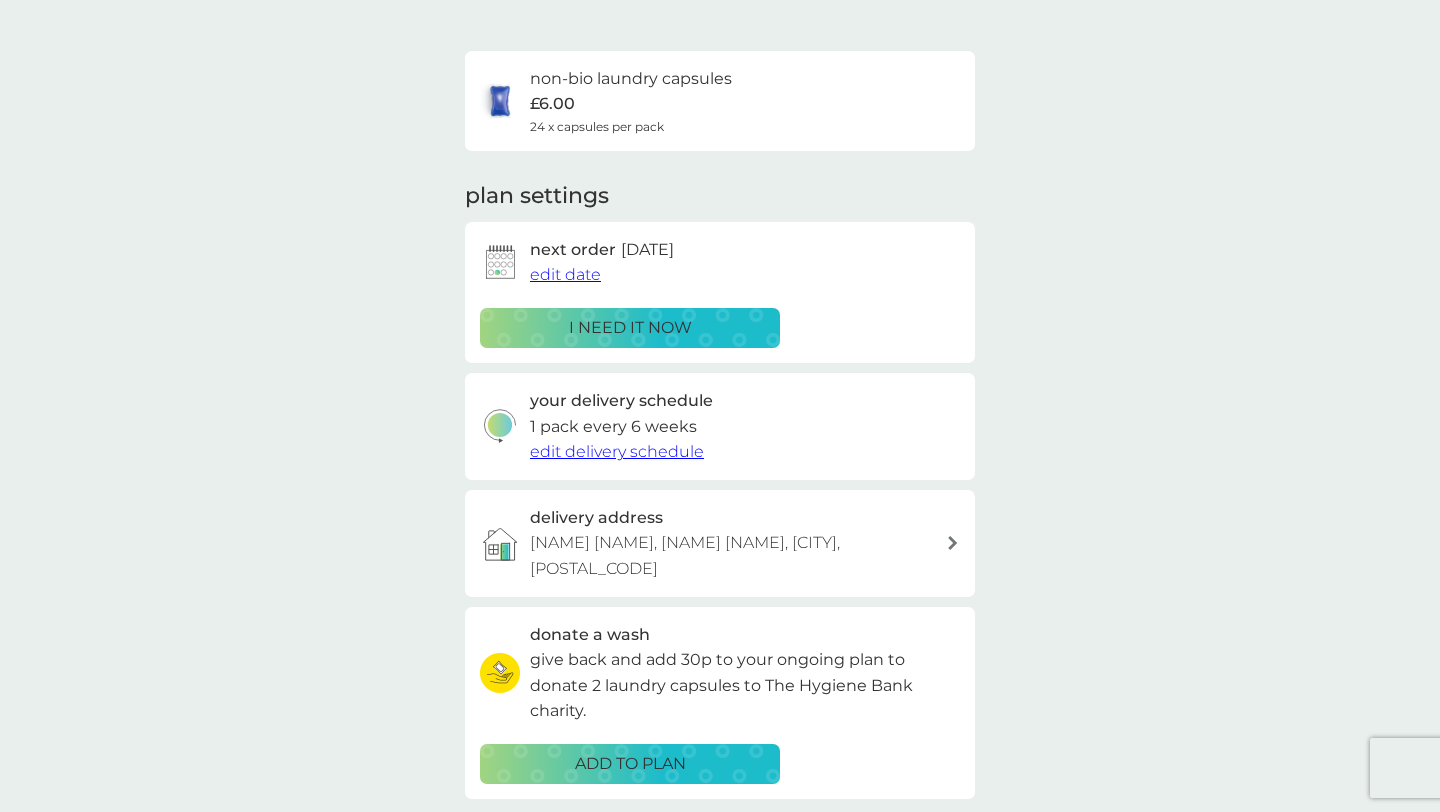 click on "edit date" at bounding box center (565, 274) 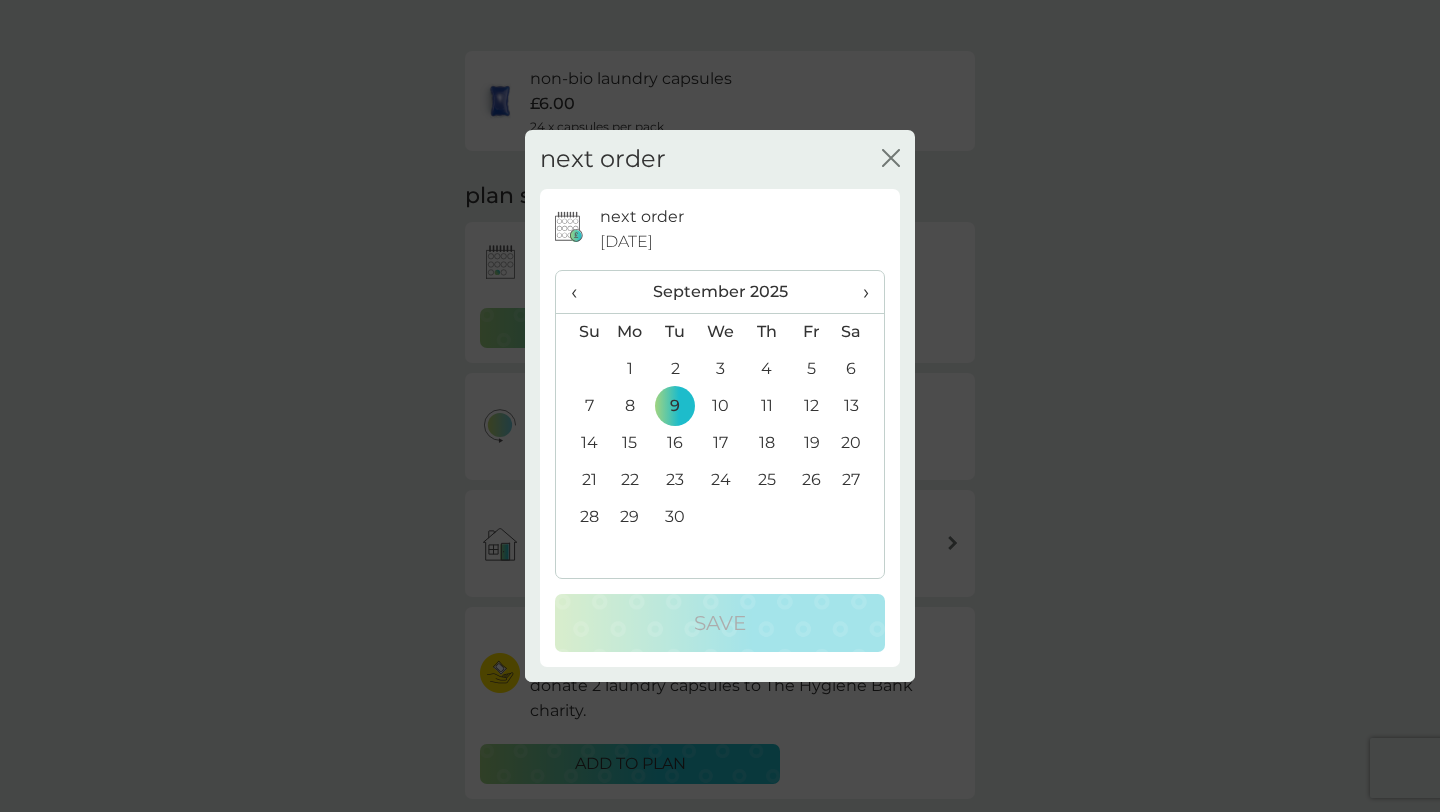 click on "‹" at bounding box center [581, 292] 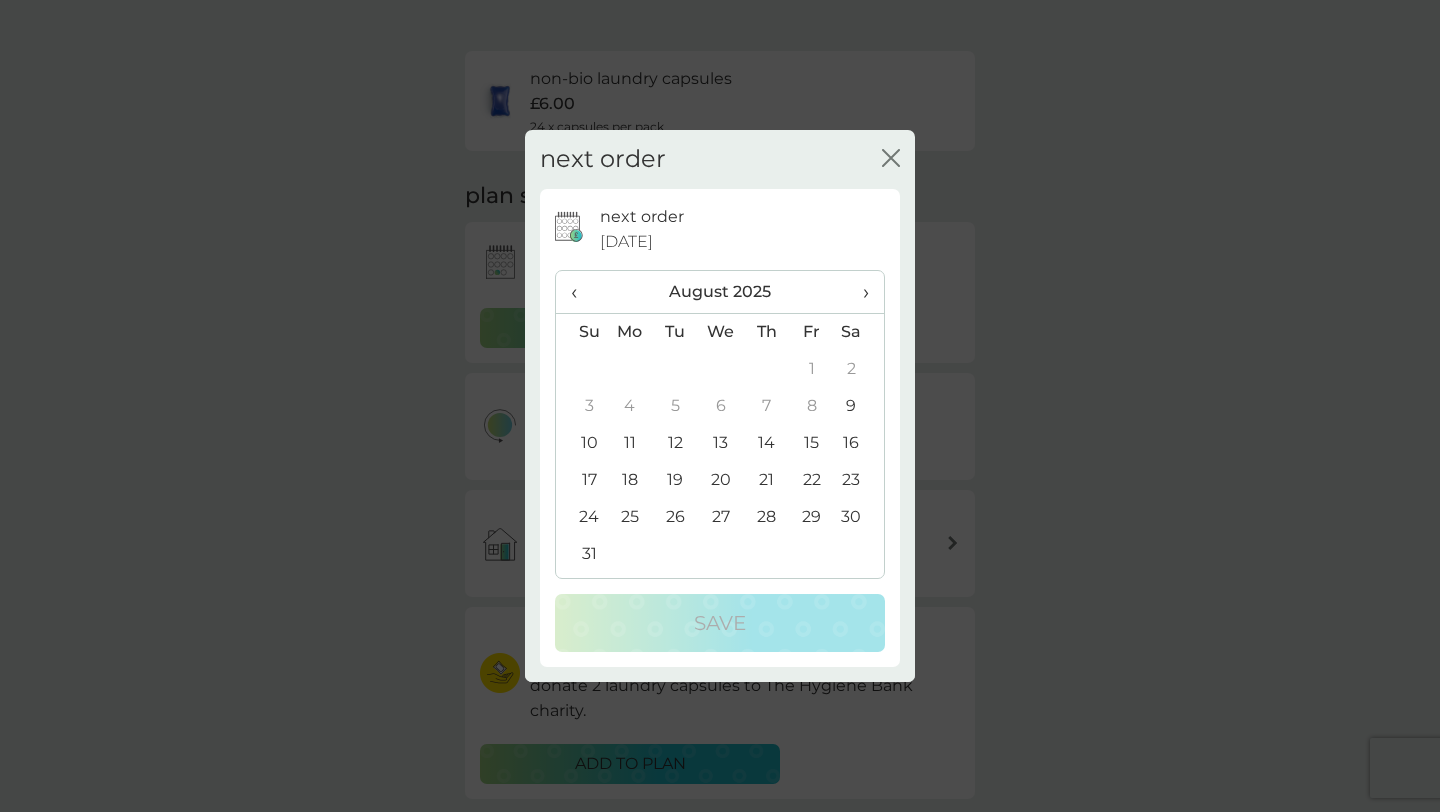 click on "›" at bounding box center [859, 292] 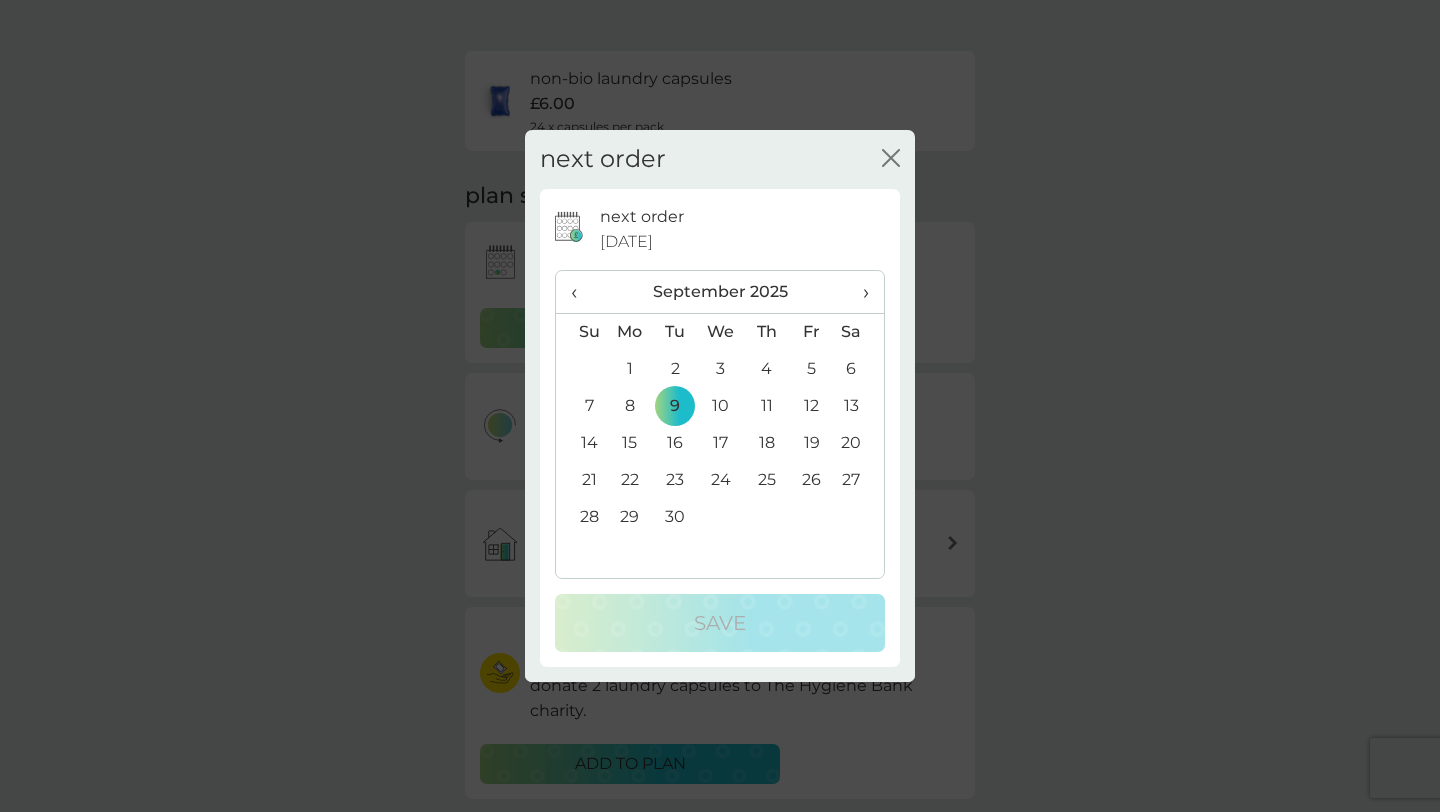 click on "1" at bounding box center (630, 369) 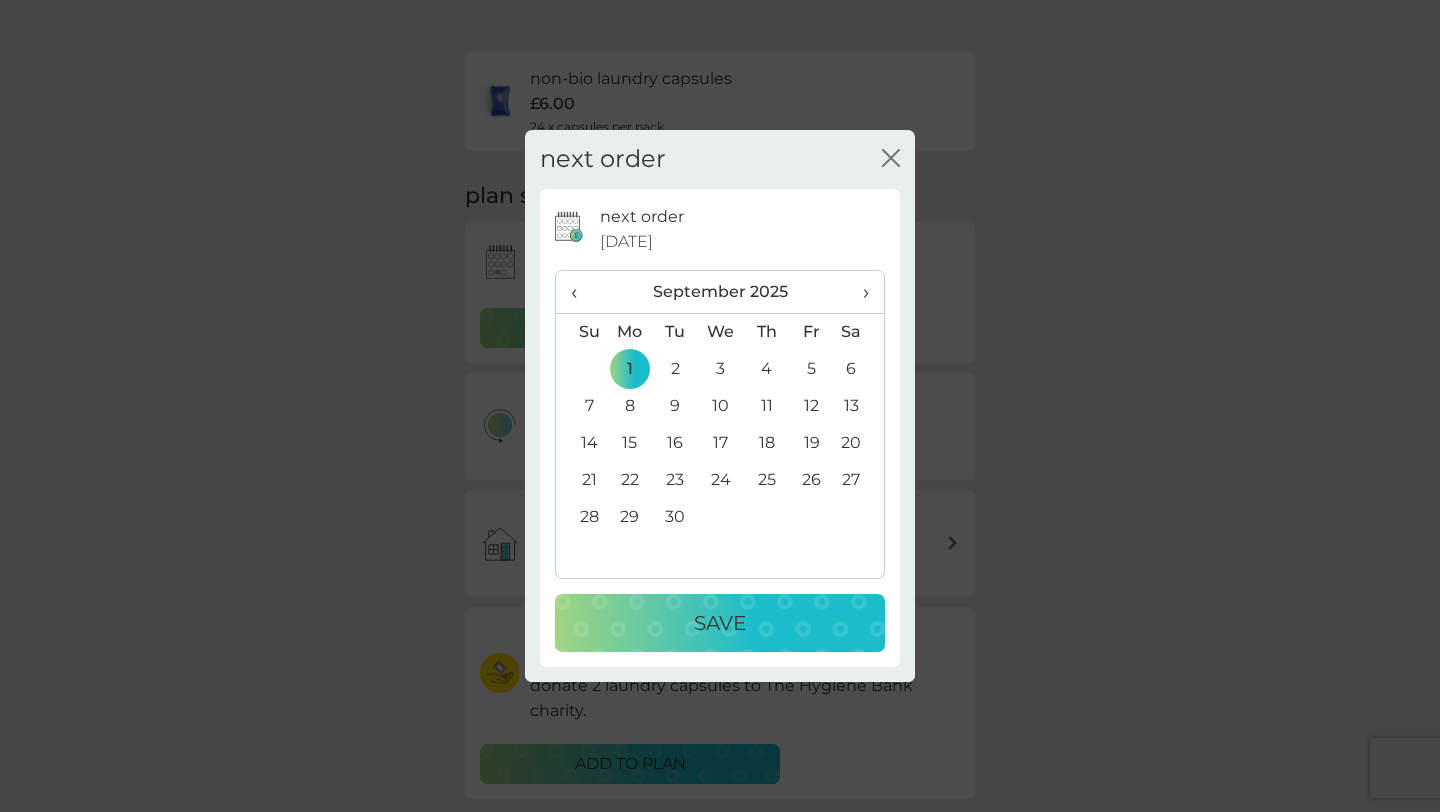 click on "Save" at bounding box center [720, 623] 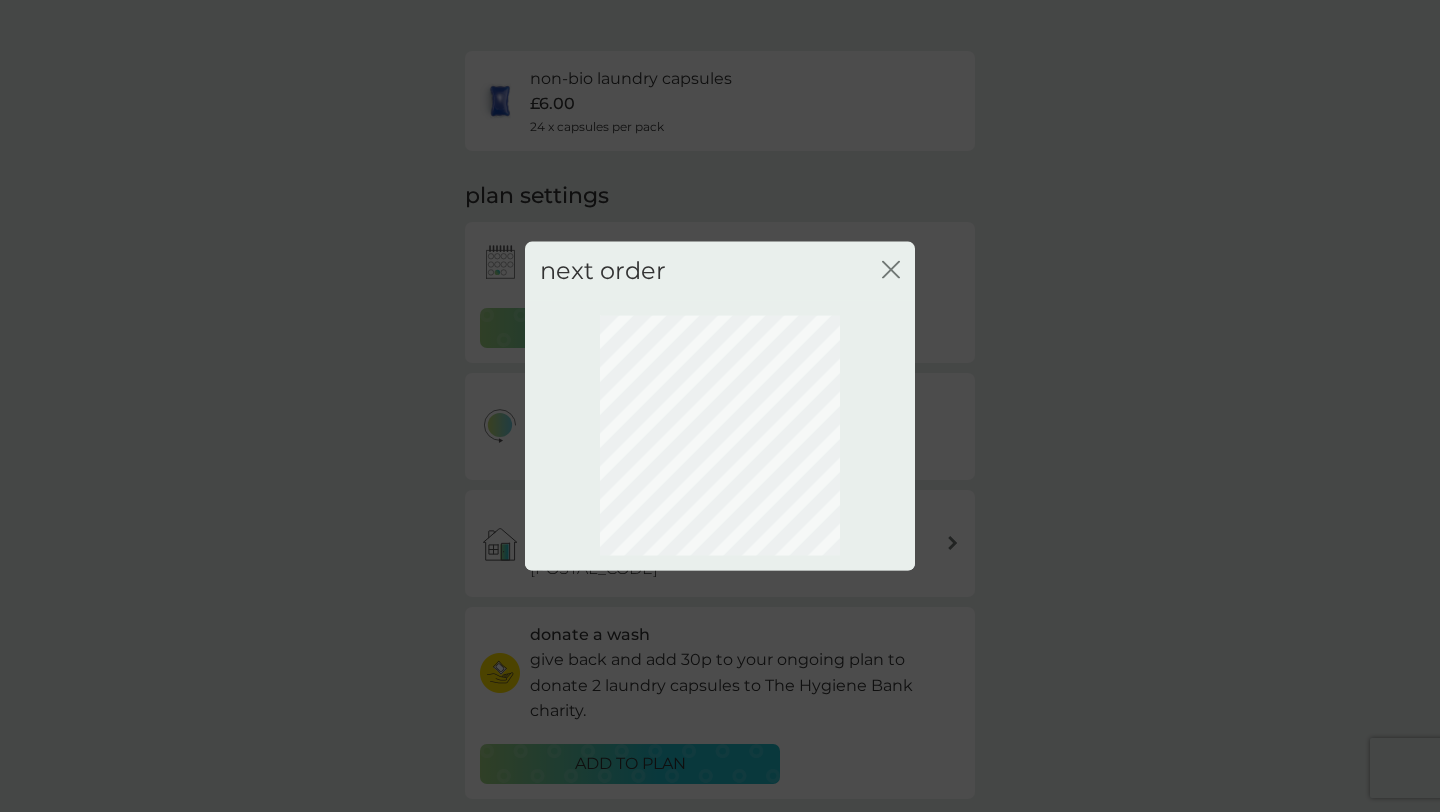 scroll, scrollTop: 26, scrollLeft: 0, axis: vertical 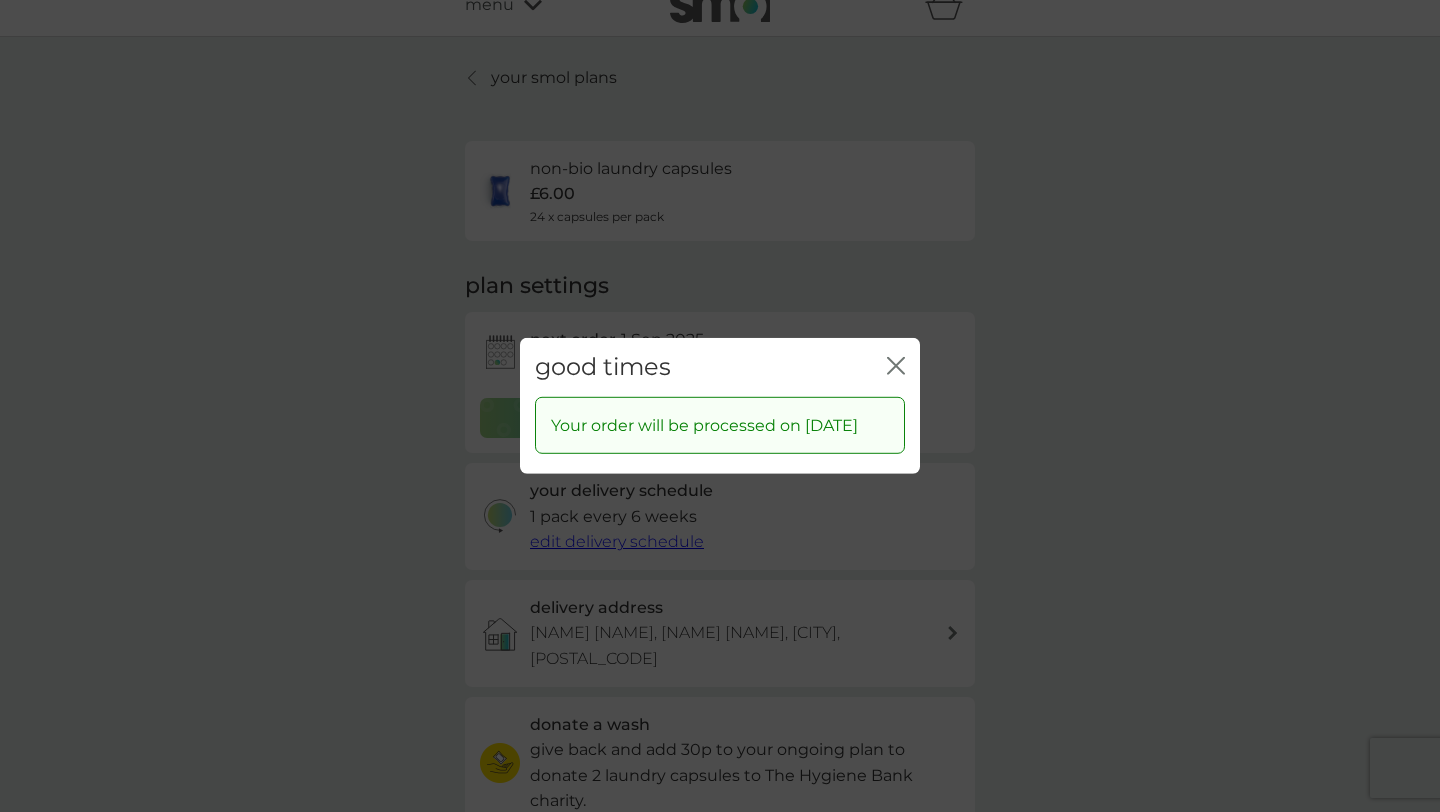 click on "good times close" at bounding box center [720, 367] 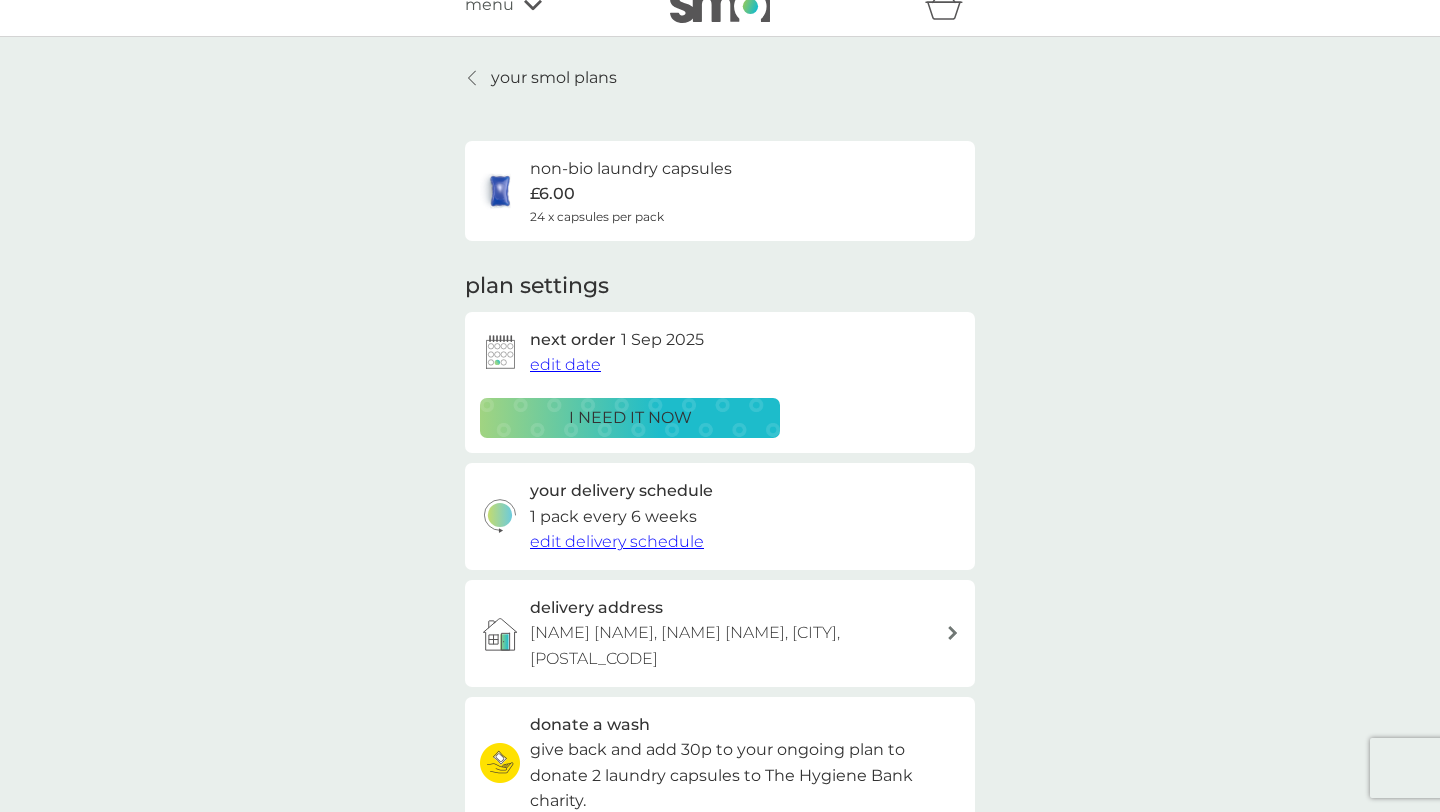 click on "your smol plans" at bounding box center (554, 78) 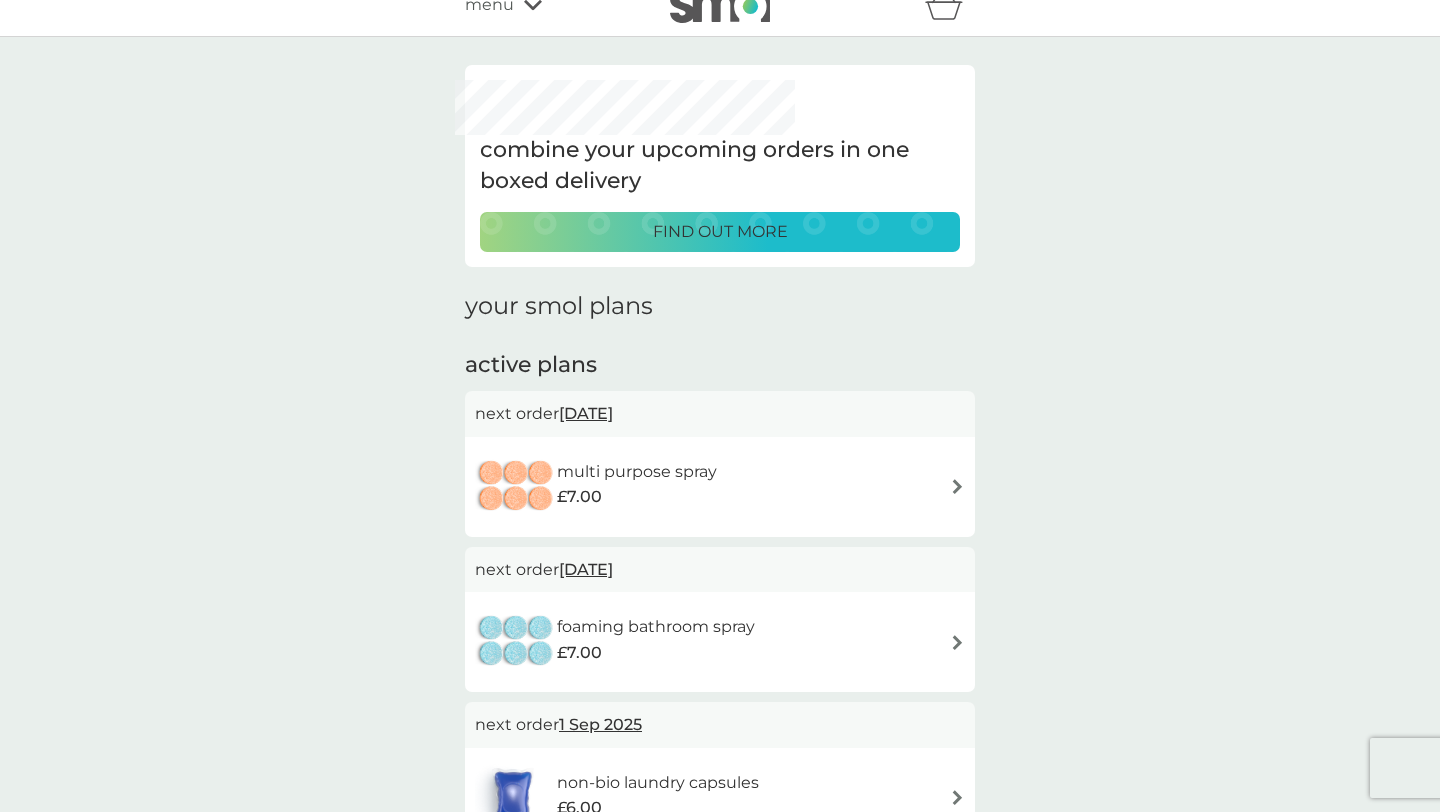scroll, scrollTop: 0, scrollLeft: 0, axis: both 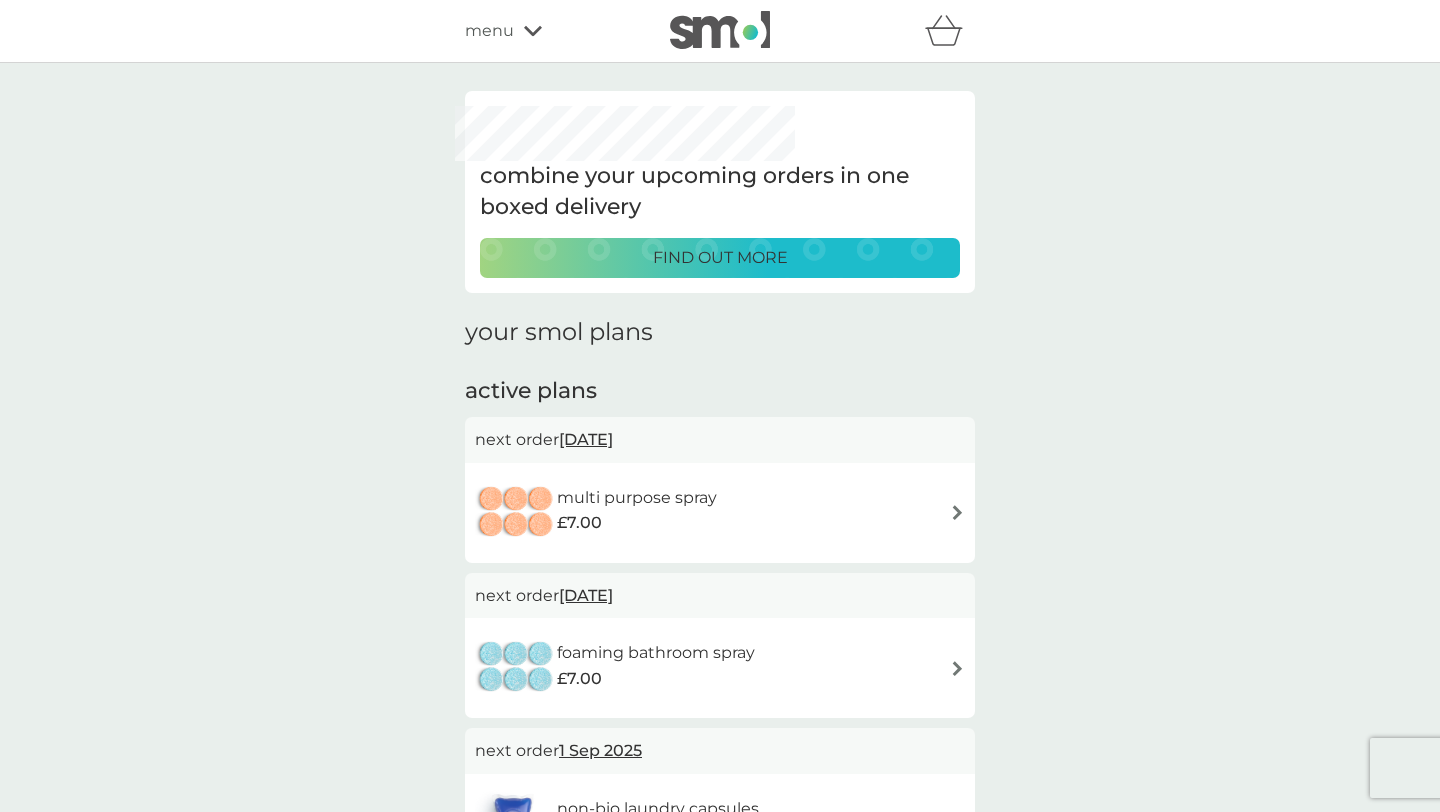 click on "£7.00" at bounding box center [637, 523] 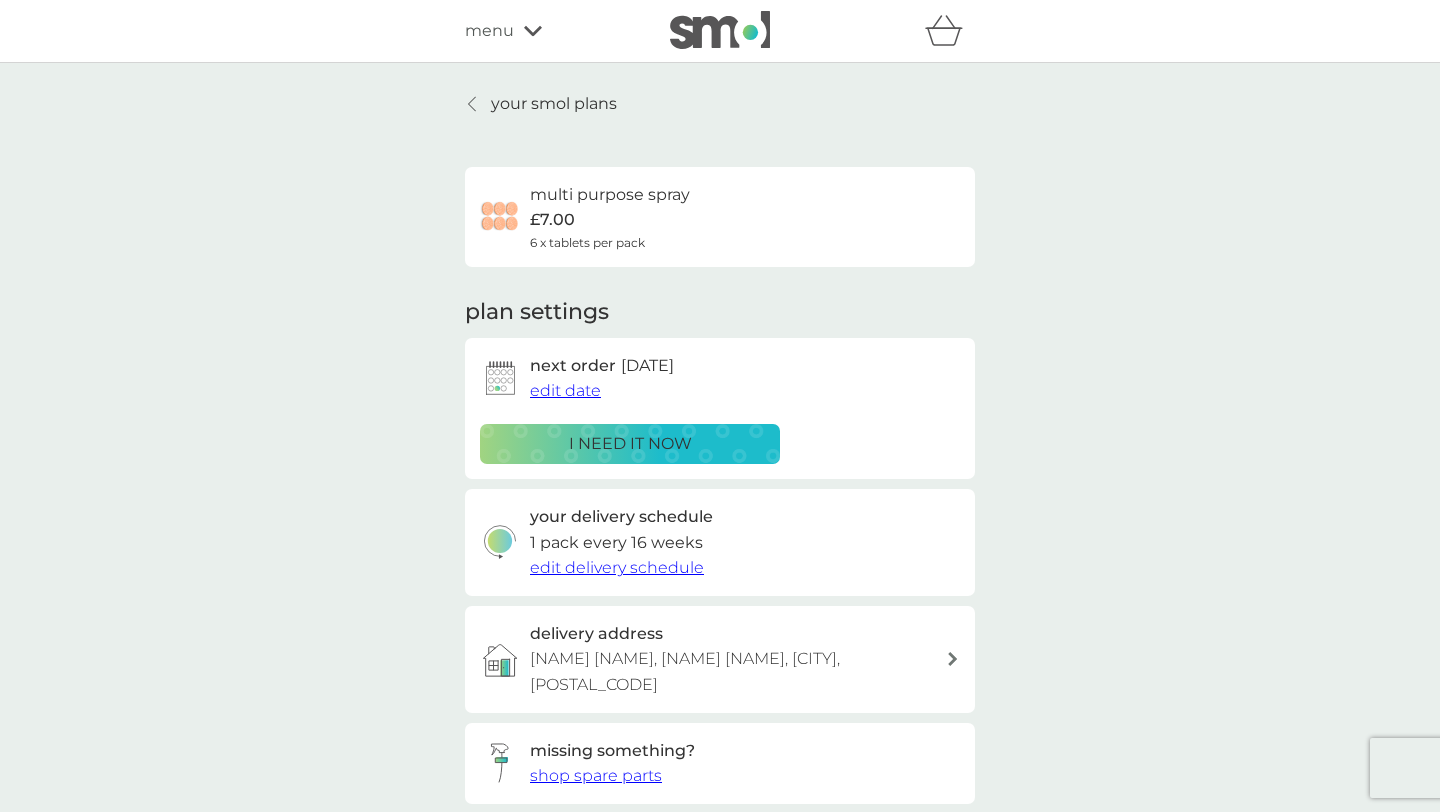 click on "edit date" at bounding box center (565, 390) 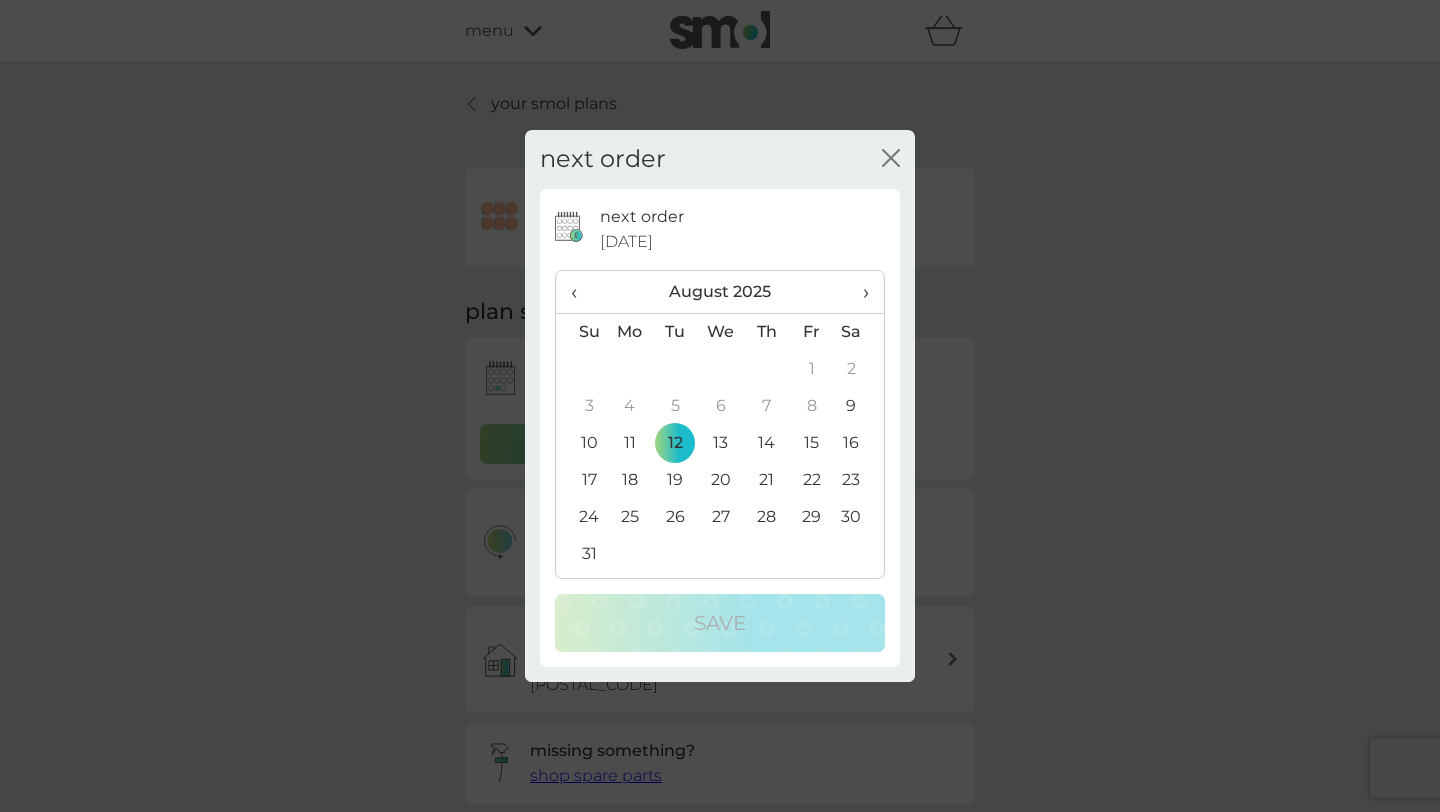 click on "›" at bounding box center [859, 292] 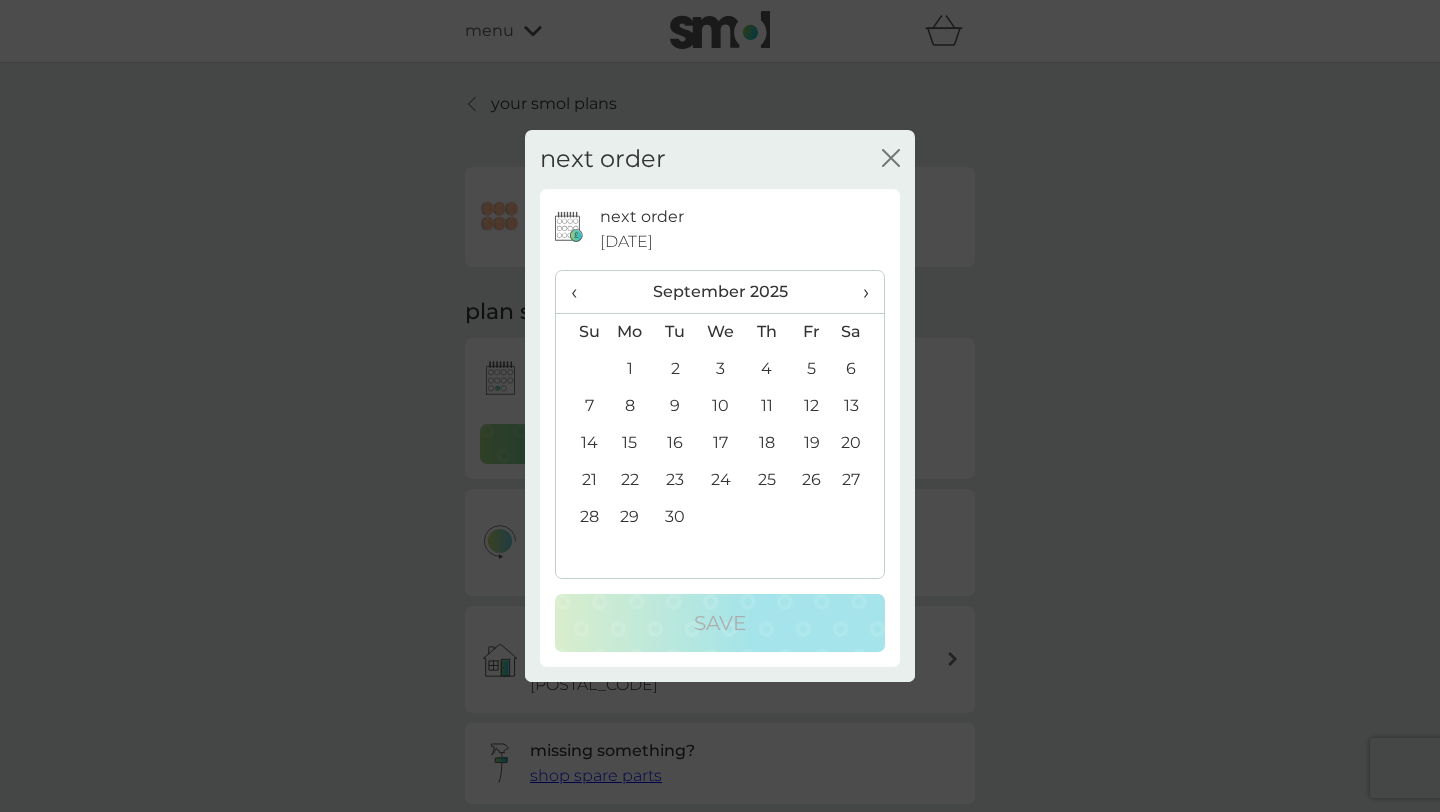 click on "1" at bounding box center (630, 369) 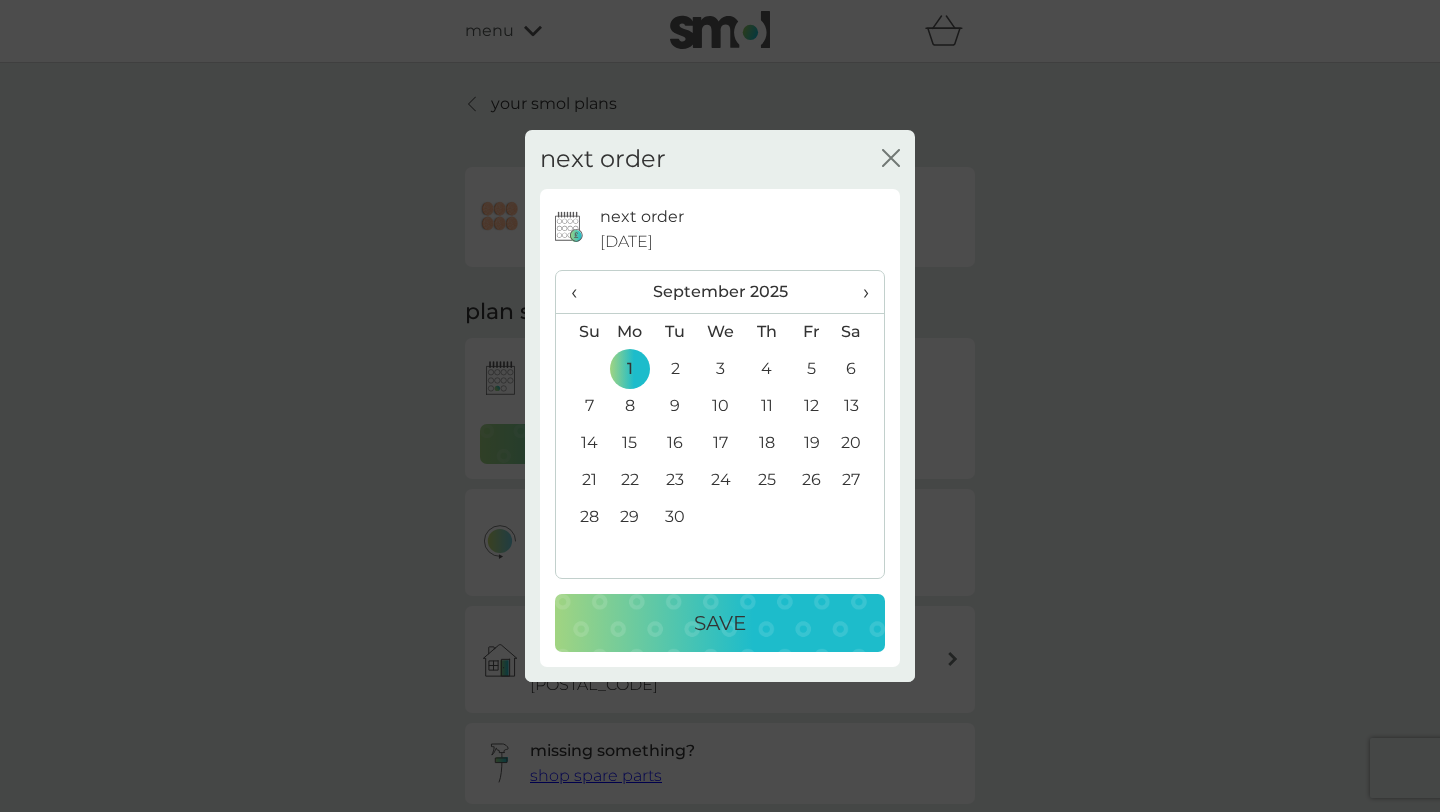 click on "next order [DATE] ‹ [MONTH] [YEAR] › Su Mo Tu We Th Fr Sa 31 1 2 3 4 5 6 7 8 9 10 11 12 13 14 15 16 17 18 19 20 21 22 23 24 25 26 27 28 29 30 1 2 3 4 5 6 7 8 9 10 11 Save" at bounding box center [720, 428] 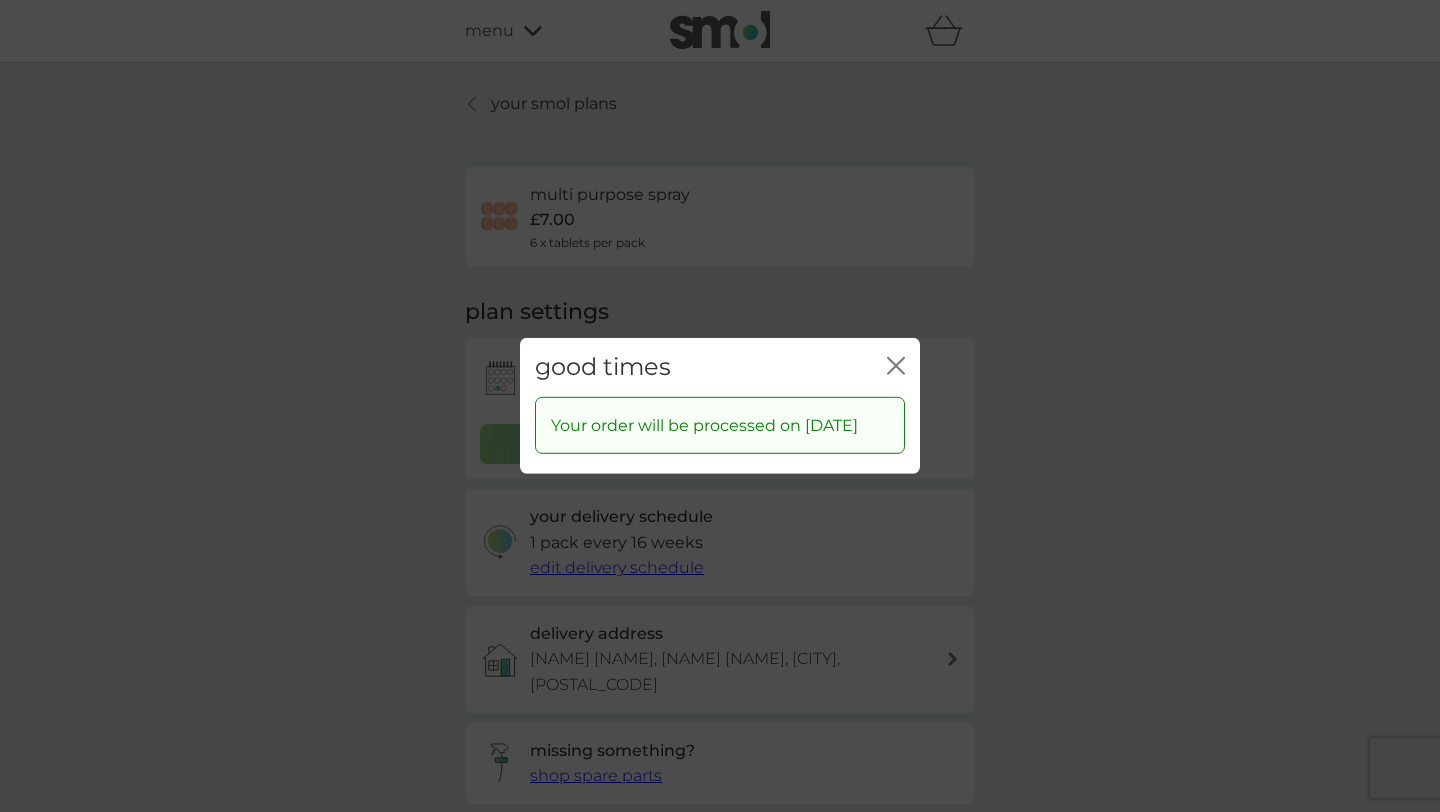 click on "close" 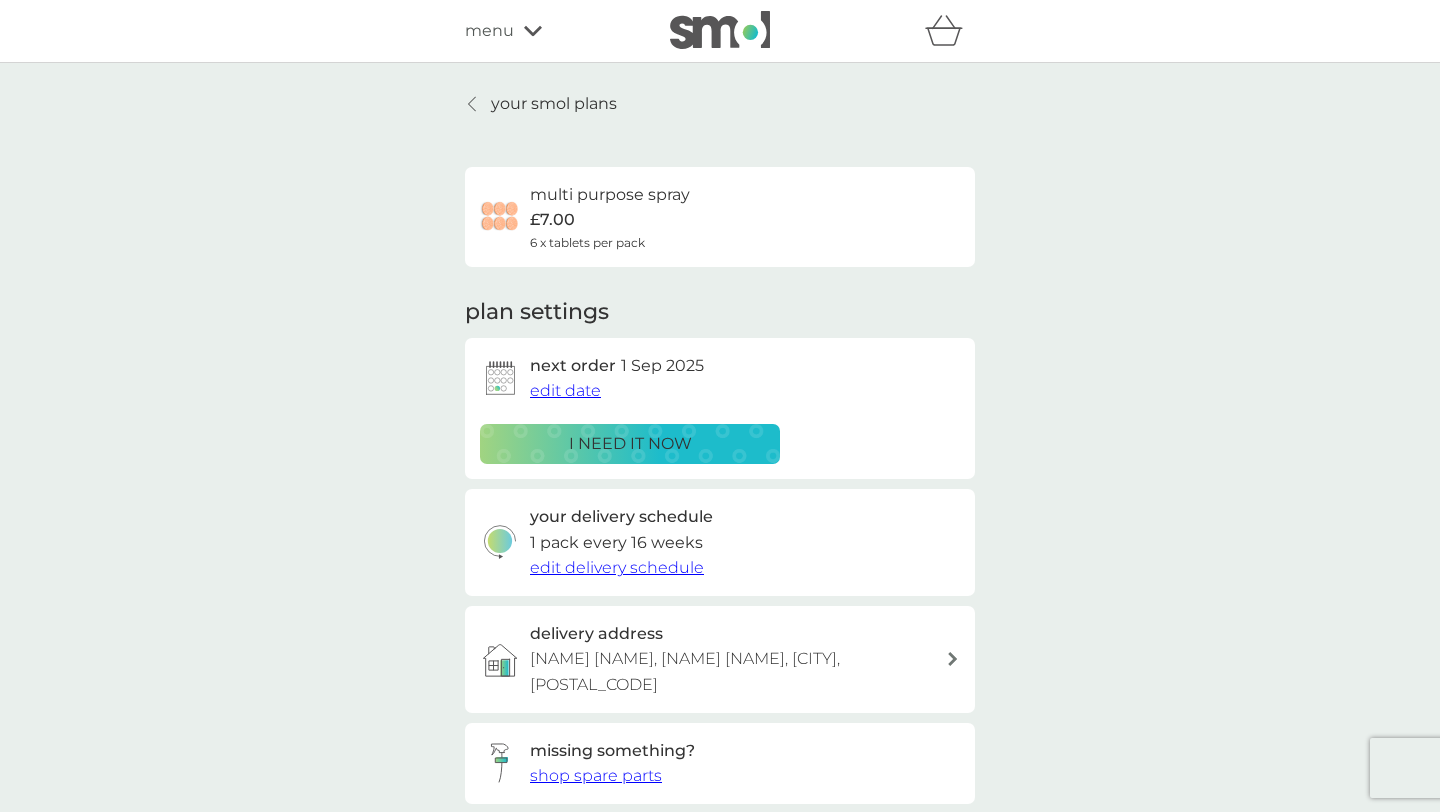 click on "your smol plans" at bounding box center (554, 104) 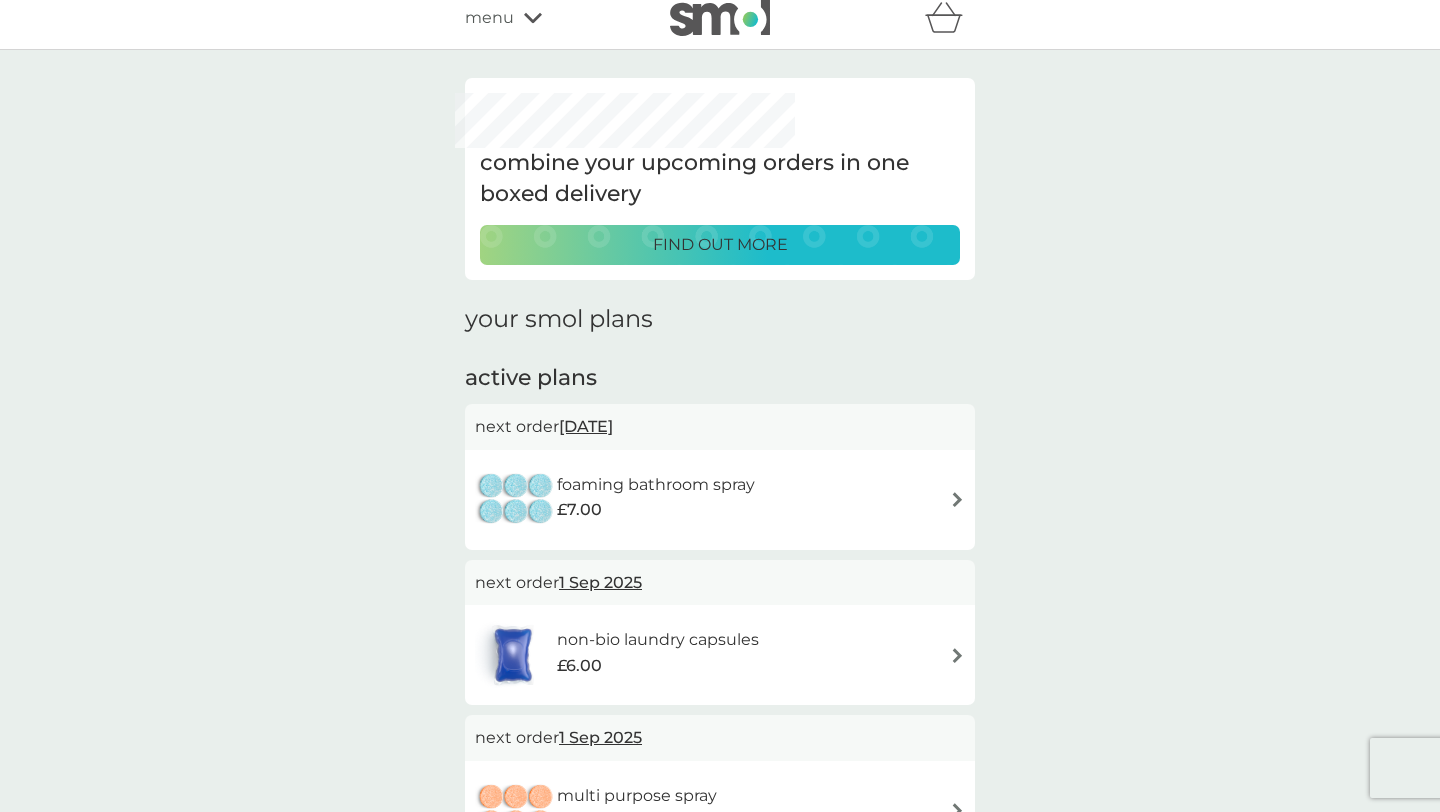 scroll, scrollTop: 42, scrollLeft: 0, axis: vertical 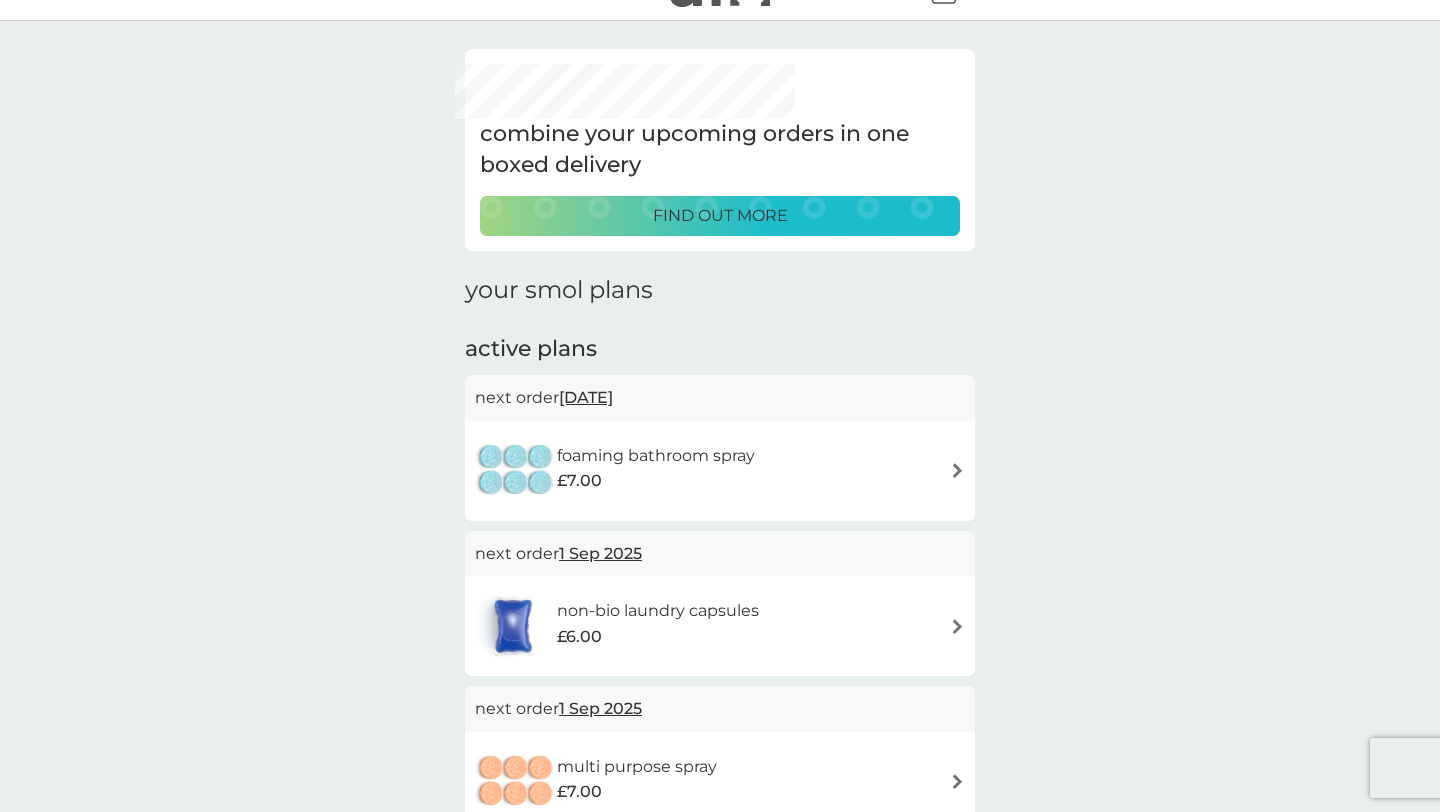 click on "£7.00" at bounding box center (656, 481) 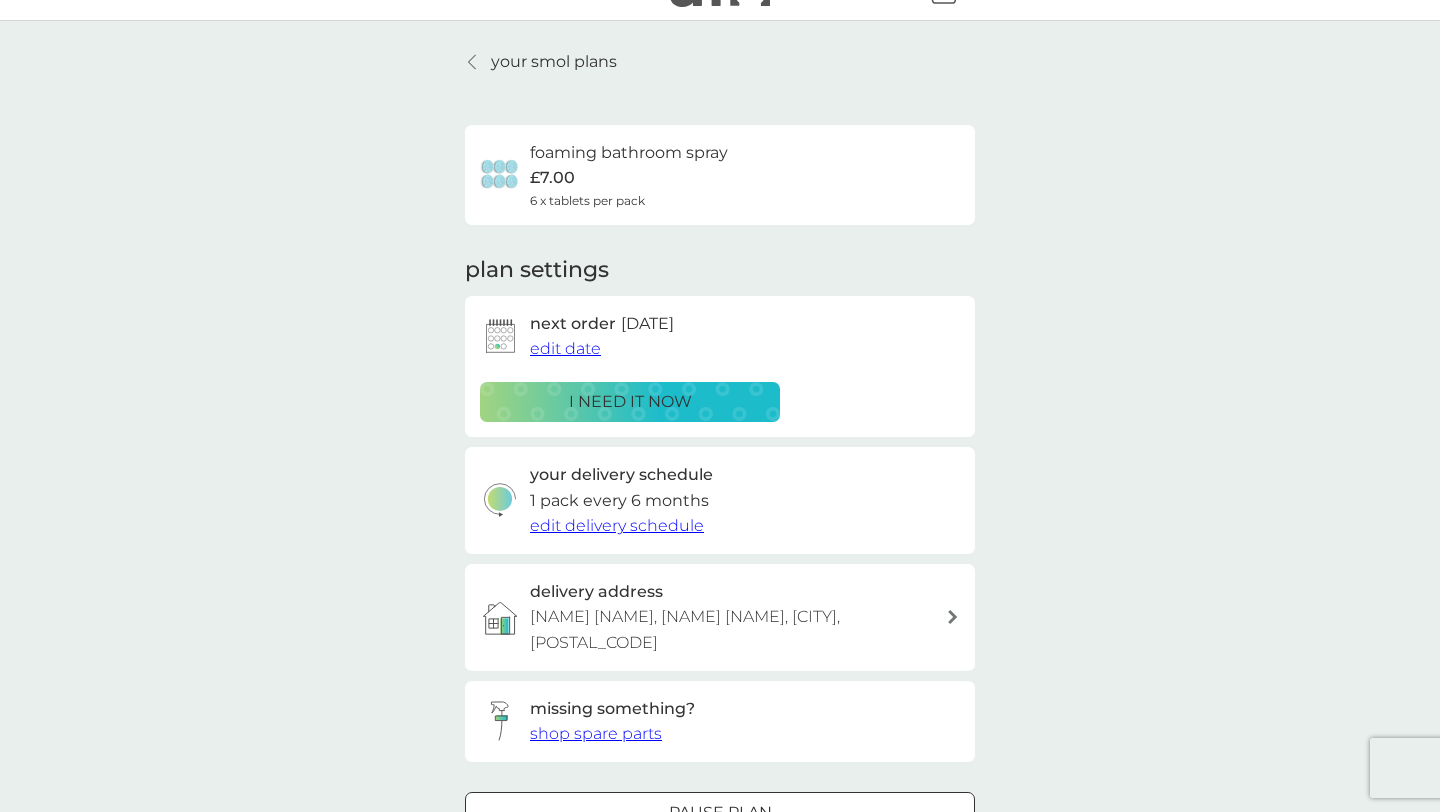 scroll, scrollTop: 0, scrollLeft: 0, axis: both 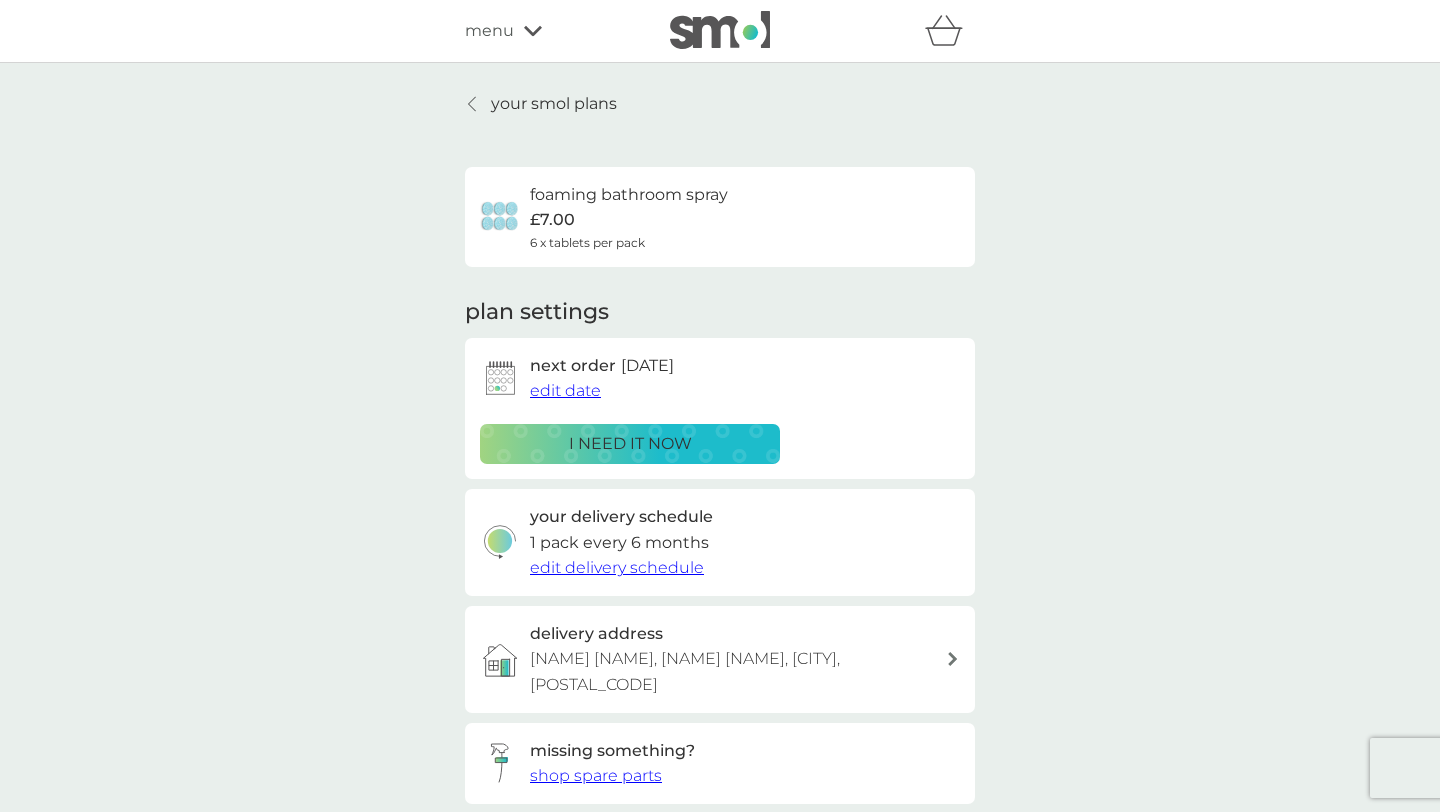 click on "edit date" at bounding box center (565, 390) 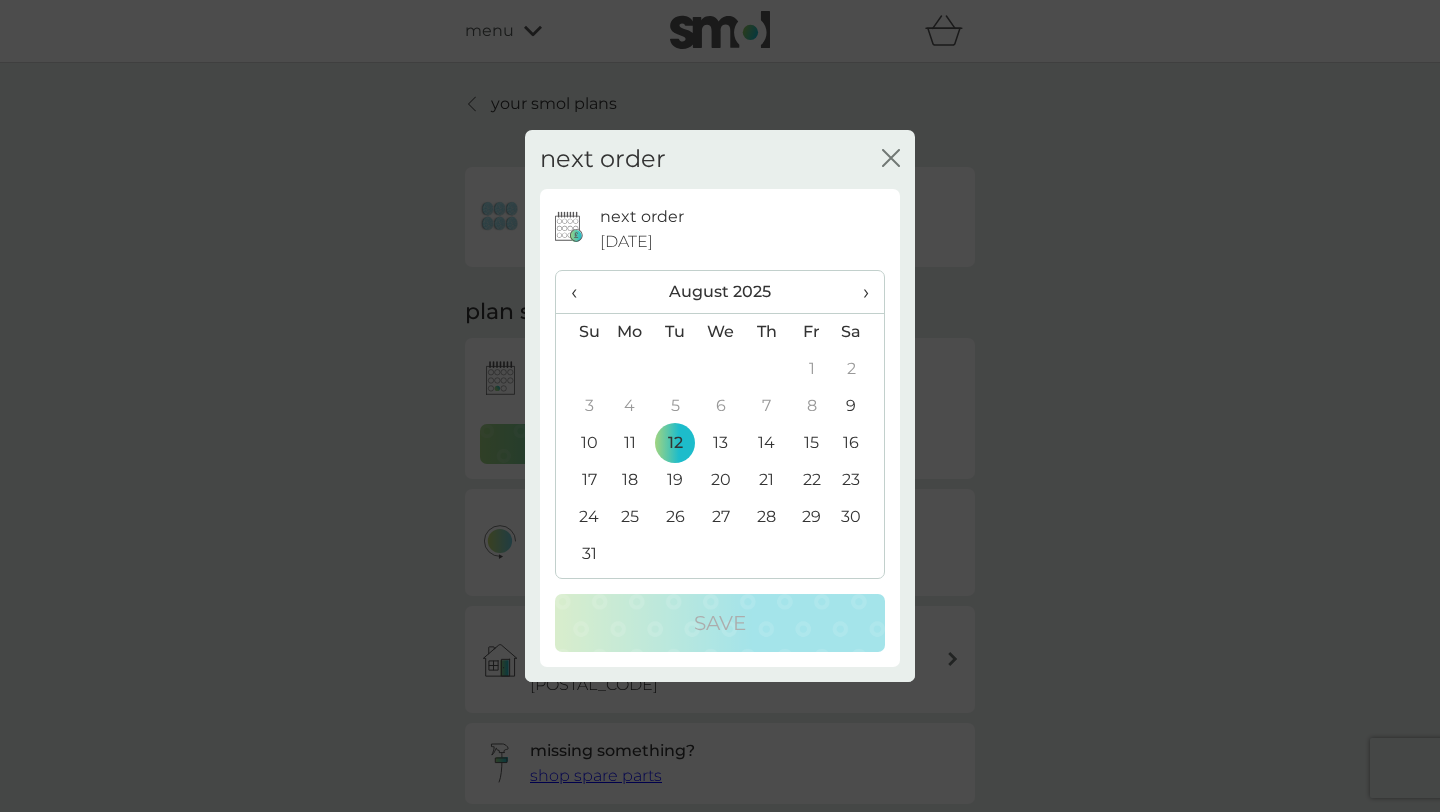 click on "›" at bounding box center [859, 292] 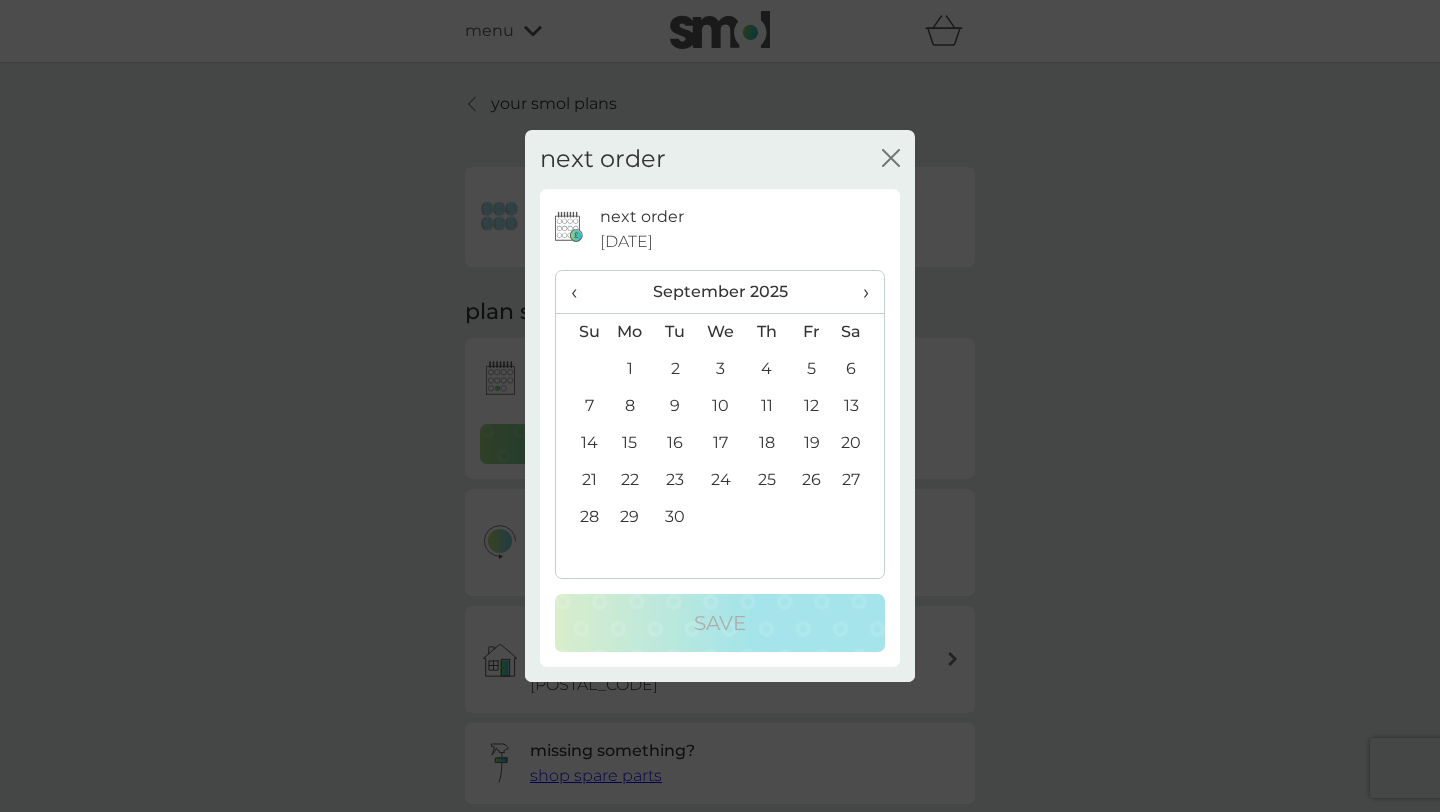 click on "1" at bounding box center (630, 369) 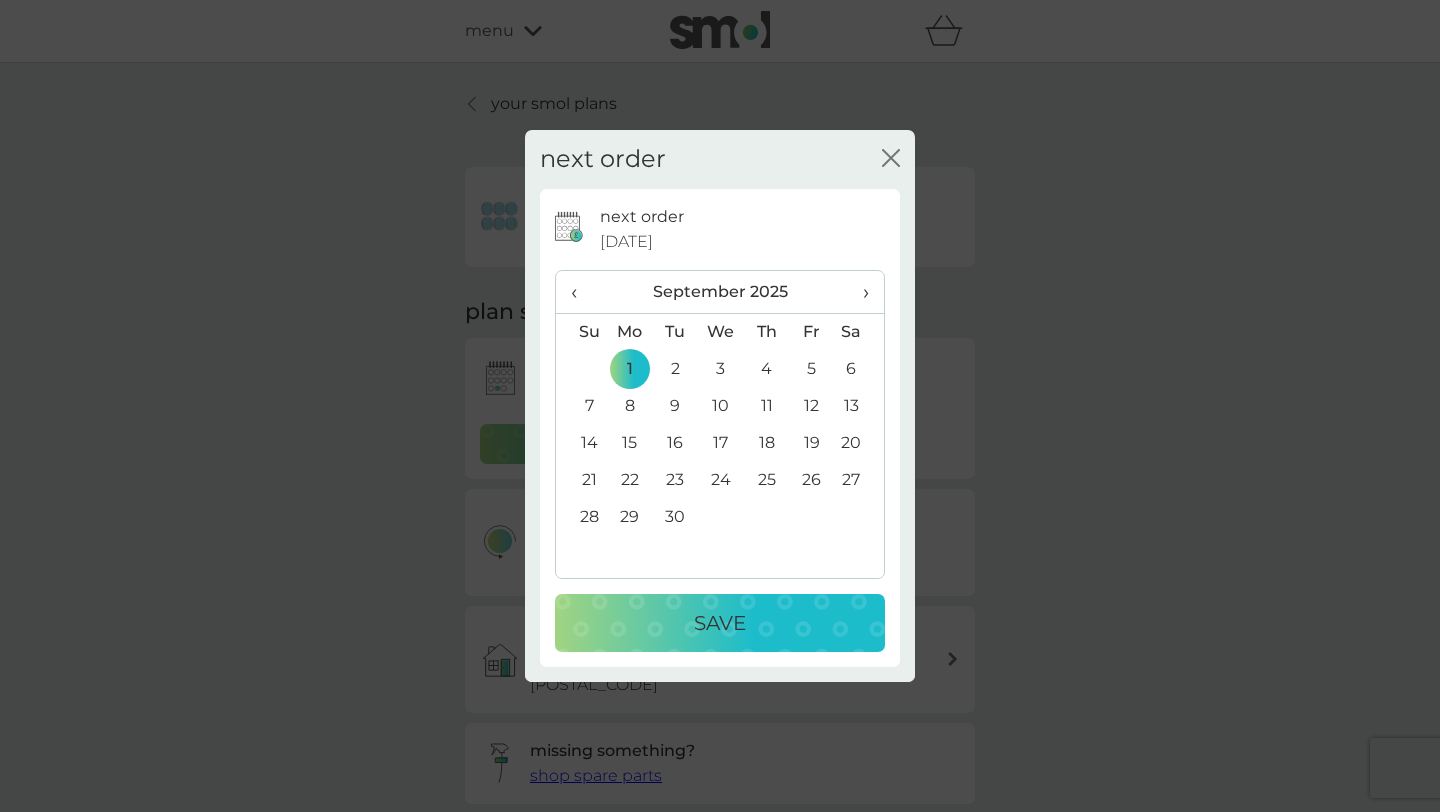 click on "Save" at bounding box center [720, 623] 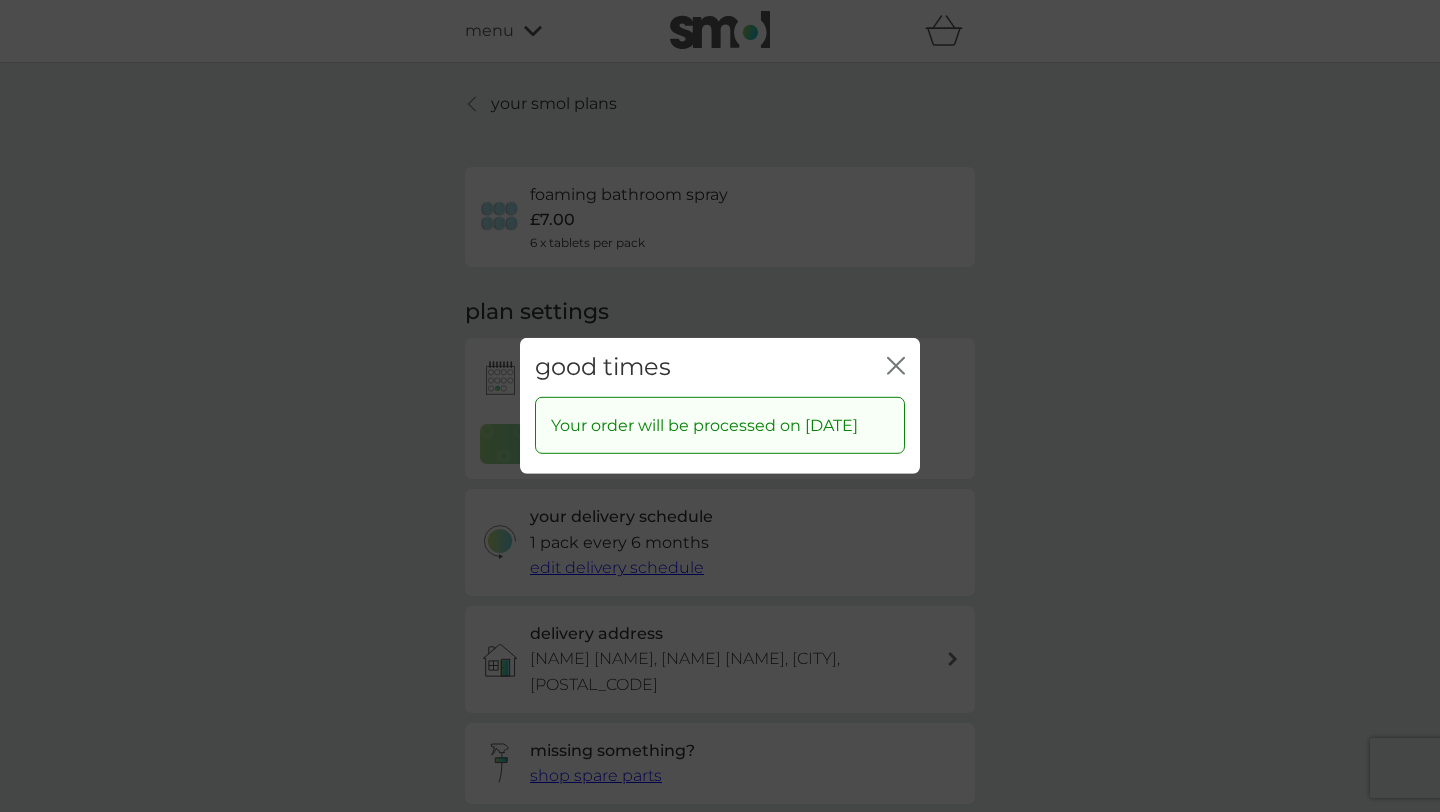 click on "good times close" at bounding box center (720, 367) 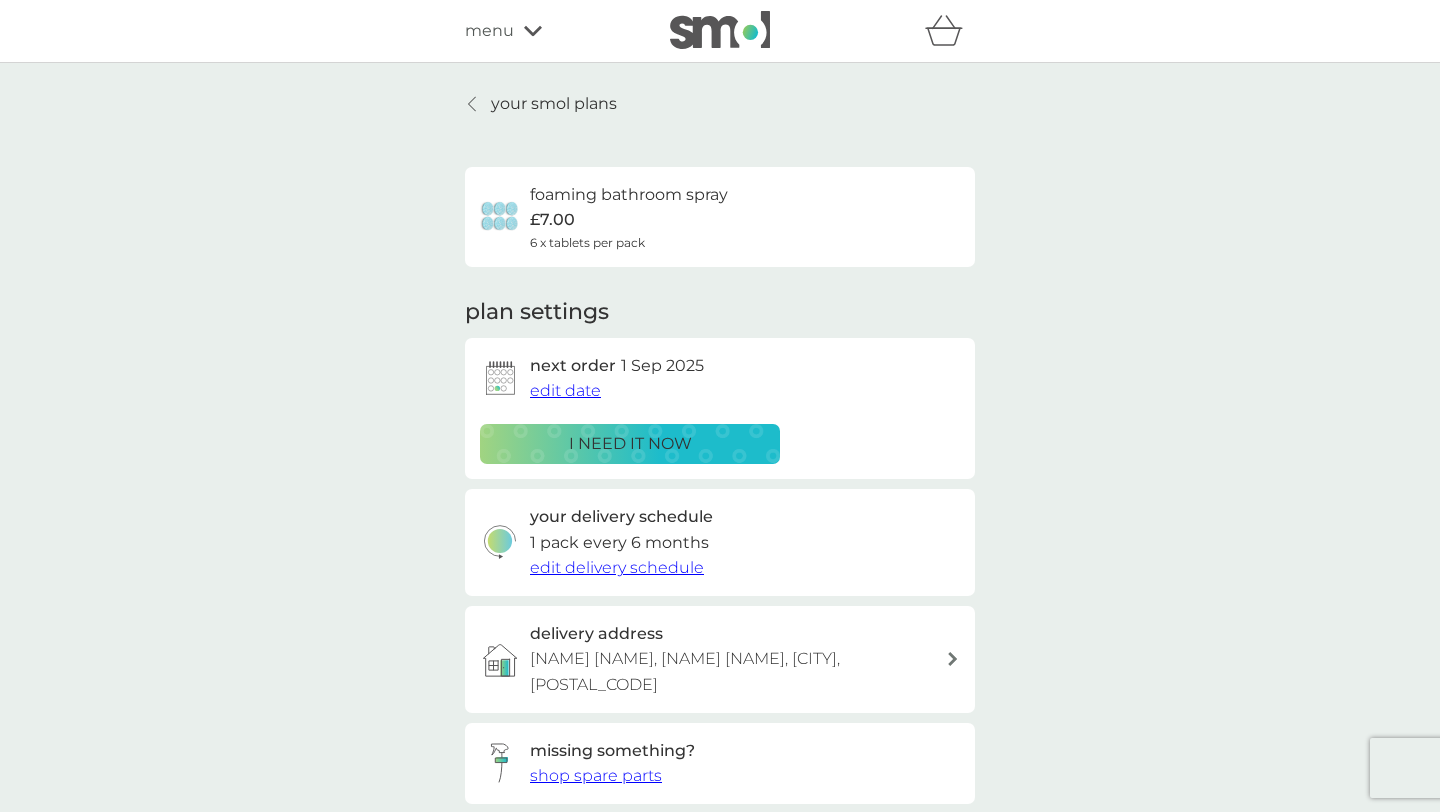 click on "next order [DATE] edit date" at bounding box center [720, 378] 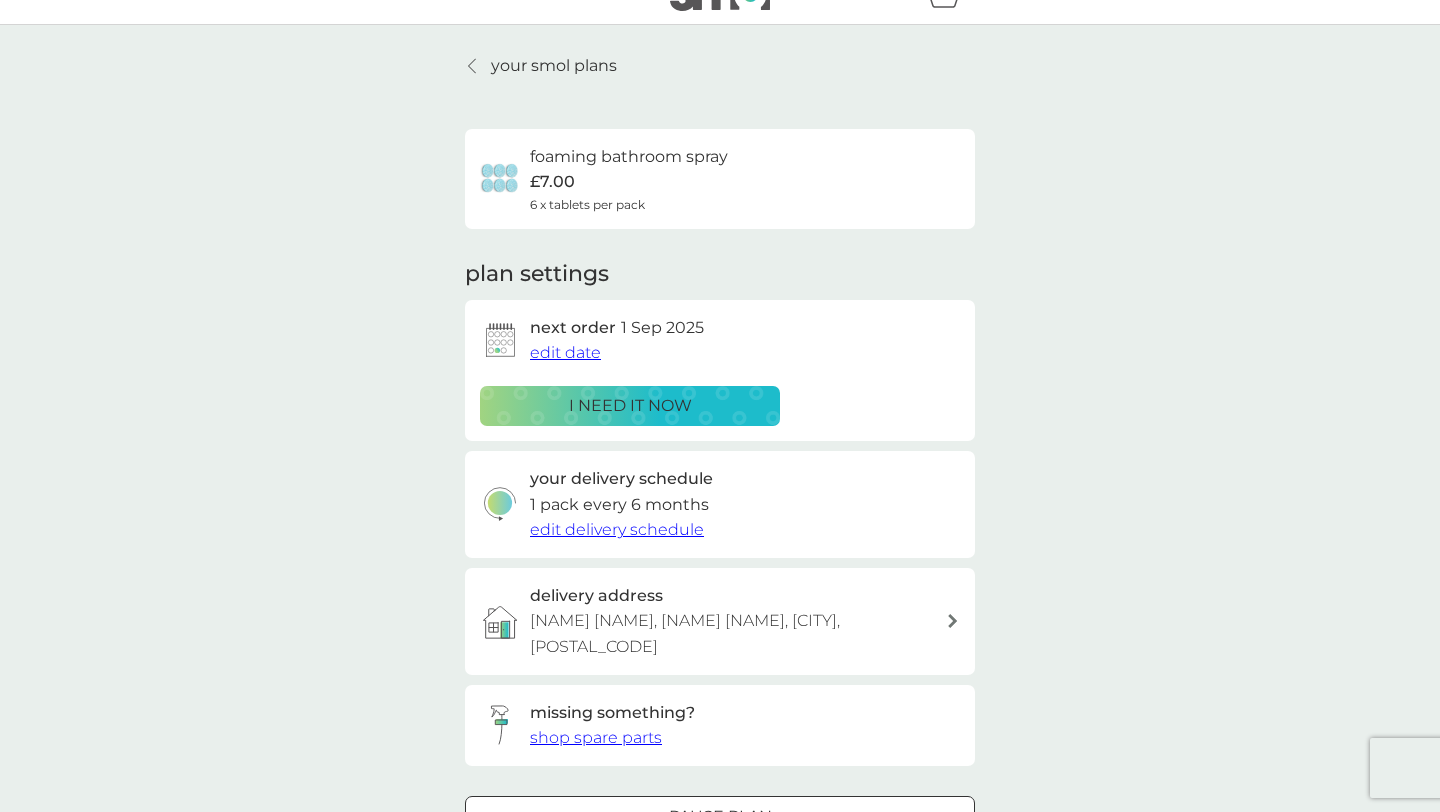 scroll, scrollTop: 0, scrollLeft: 0, axis: both 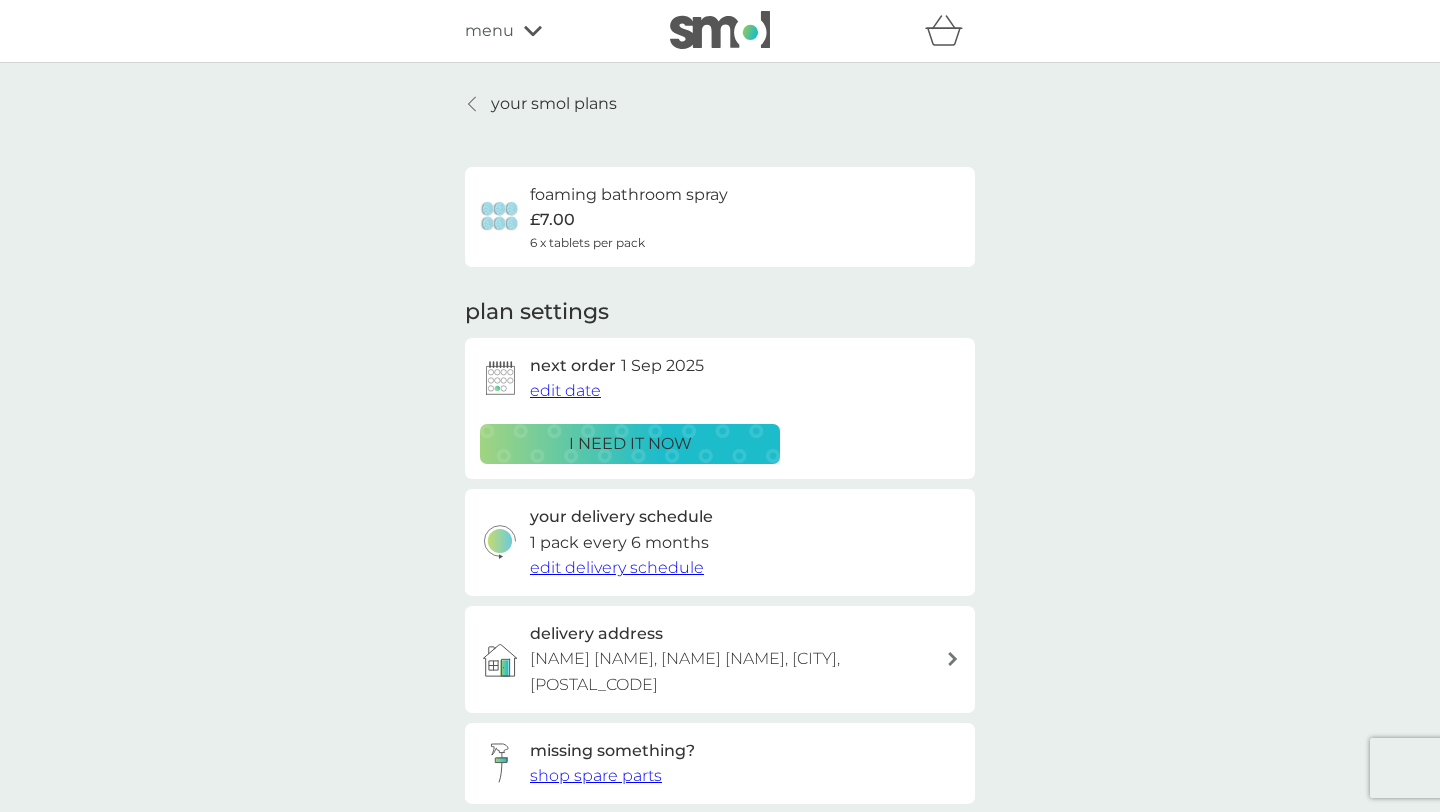 click on "your smol plans" at bounding box center [554, 104] 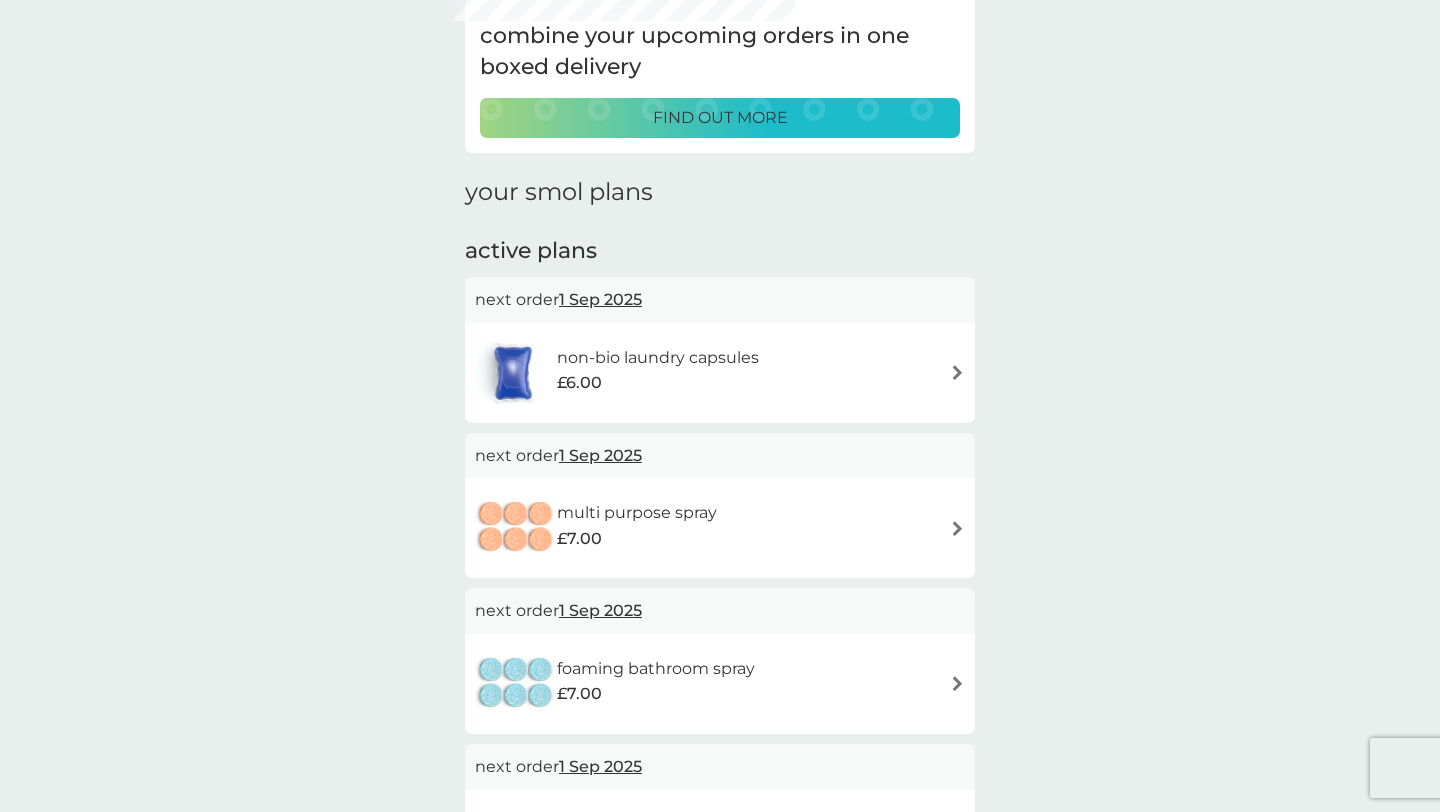 scroll, scrollTop: 0, scrollLeft: 0, axis: both 